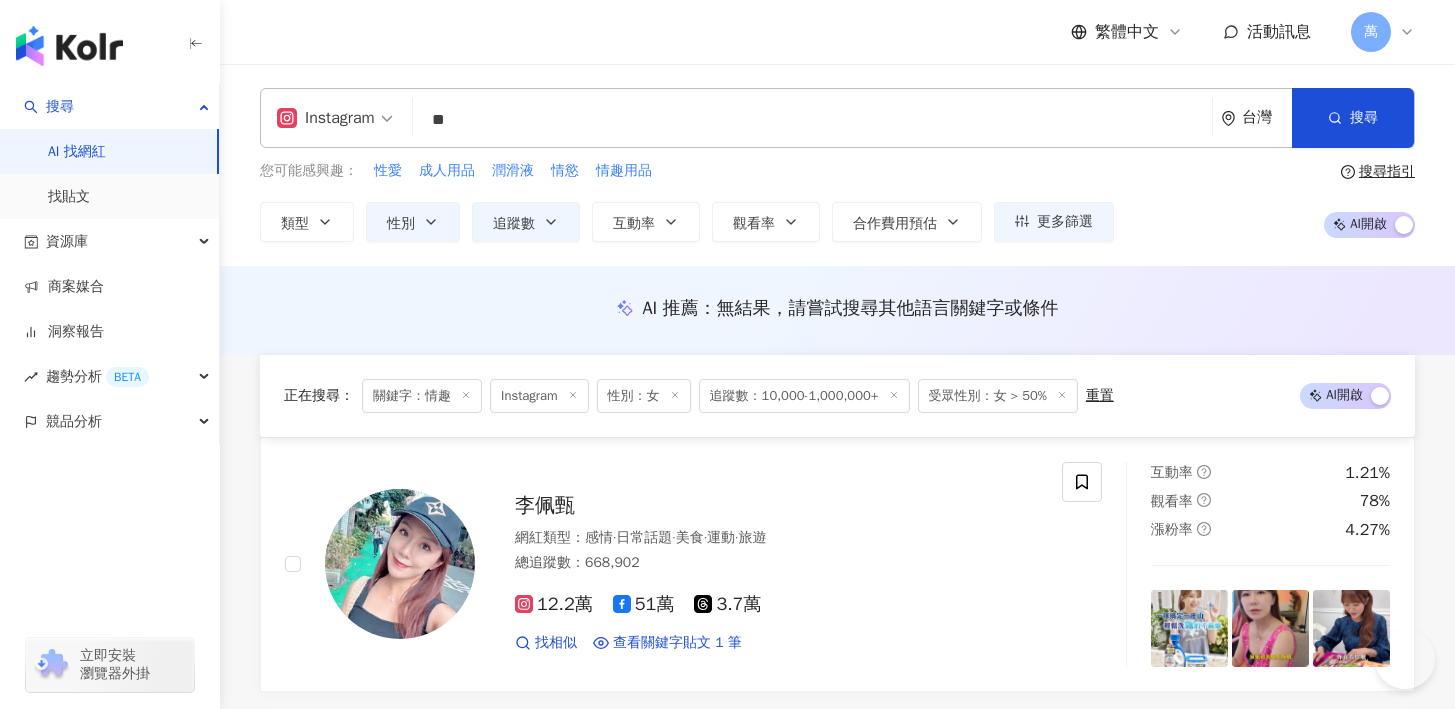 scroll, scrollTop: 16956, scrollLeft: 0, axis: vertical 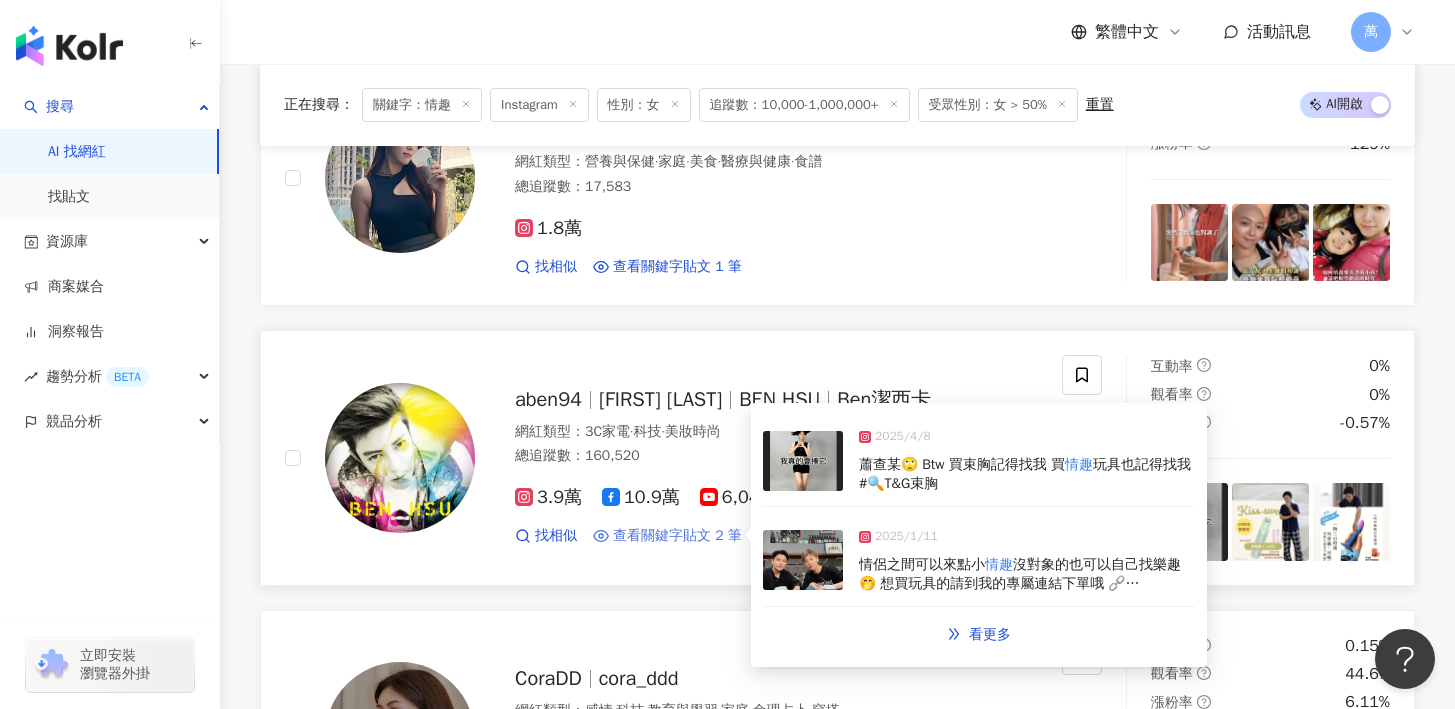 click on "查看關鍵字貼文 2 筆" at bounding box center [677, 536] 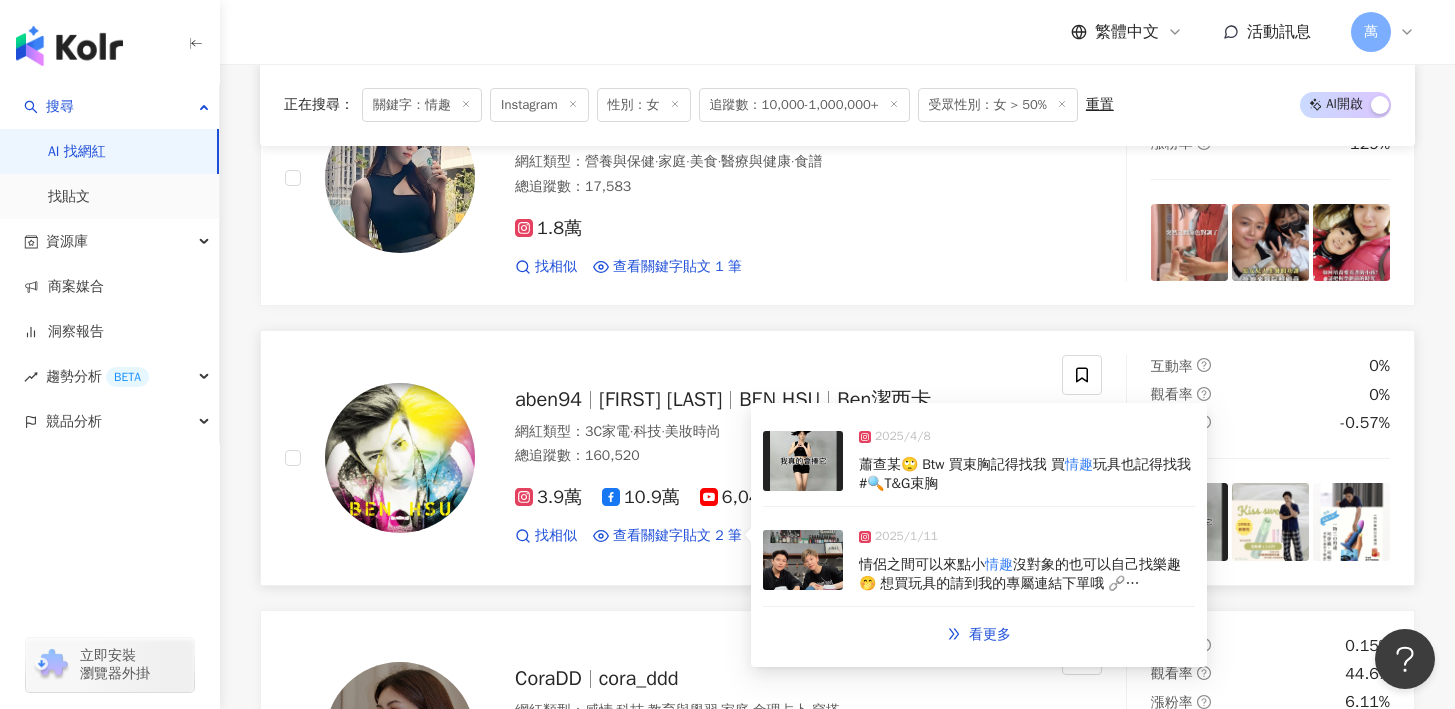 click at bounding box center (803, 560) 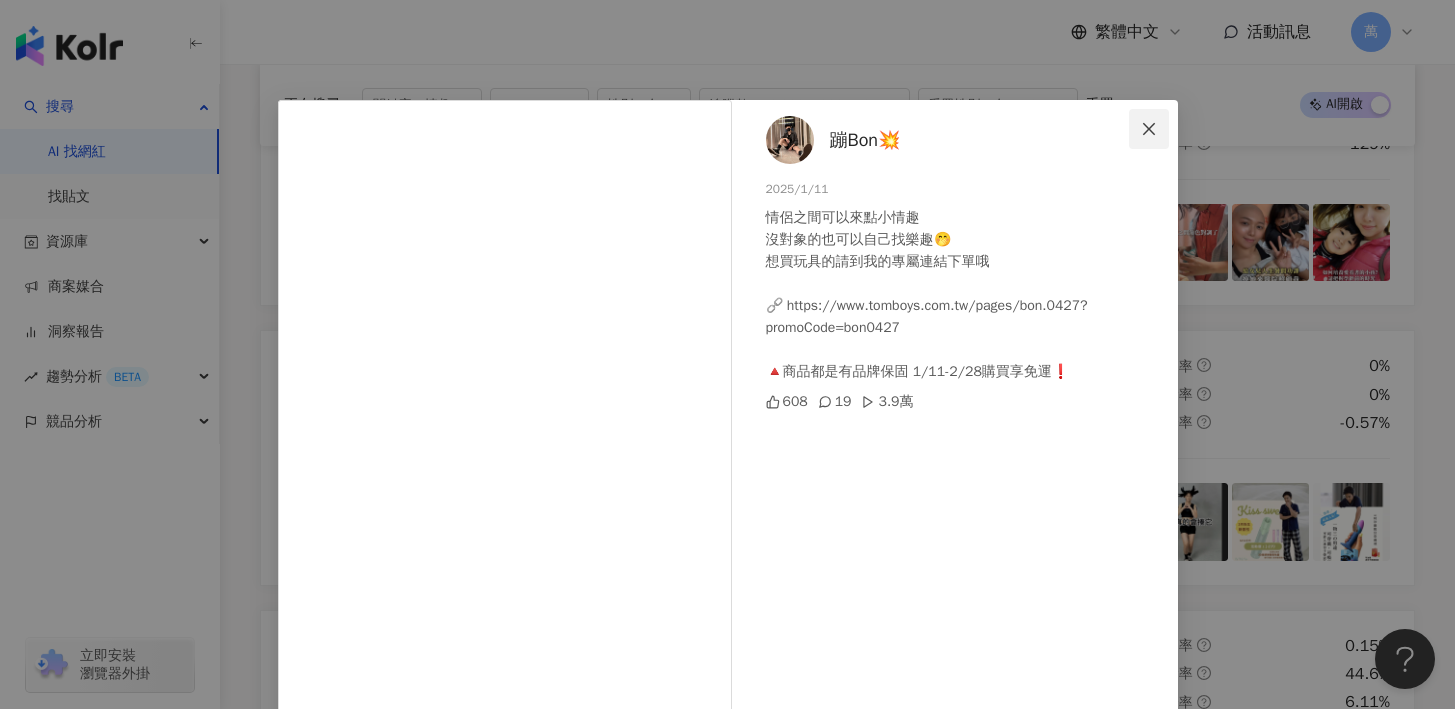 click 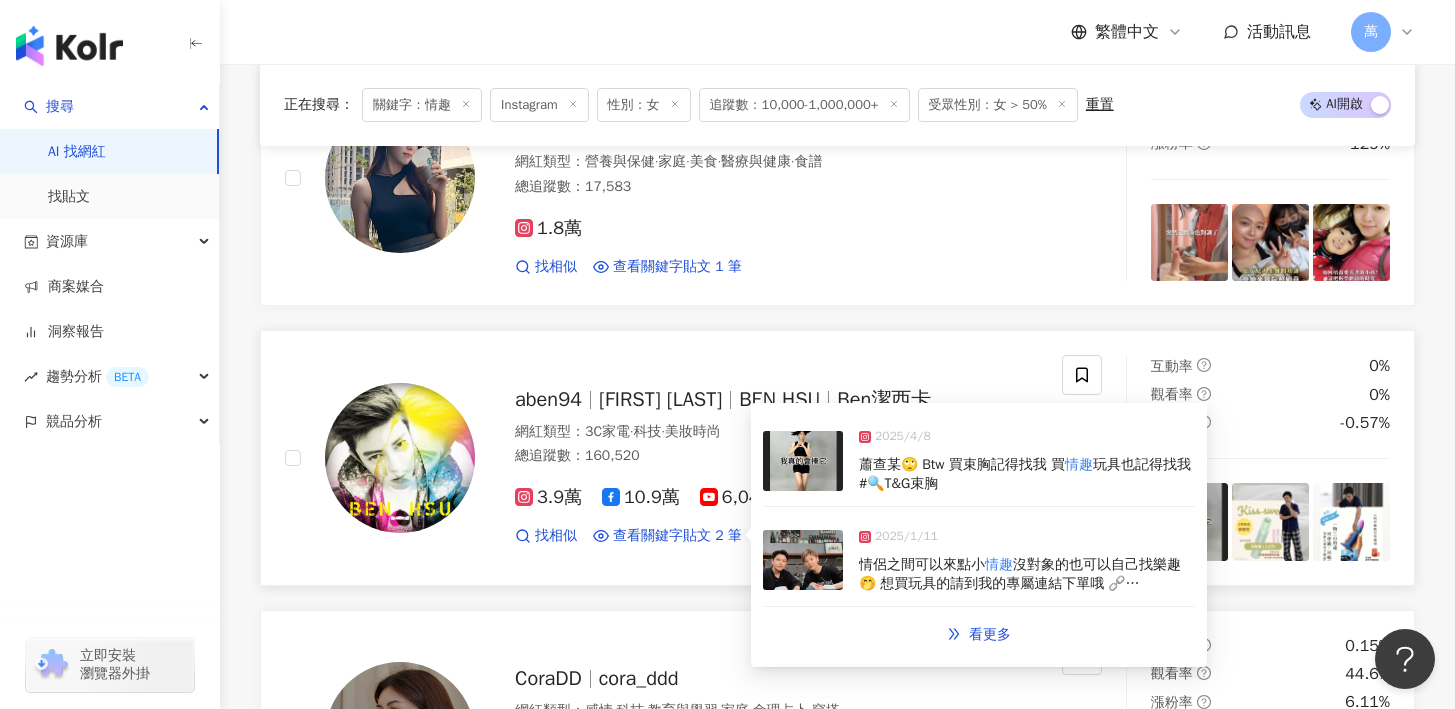 click on "蕭查某🙄
Btw
買束胸記得找我
買" at bounding box center (962, 464) 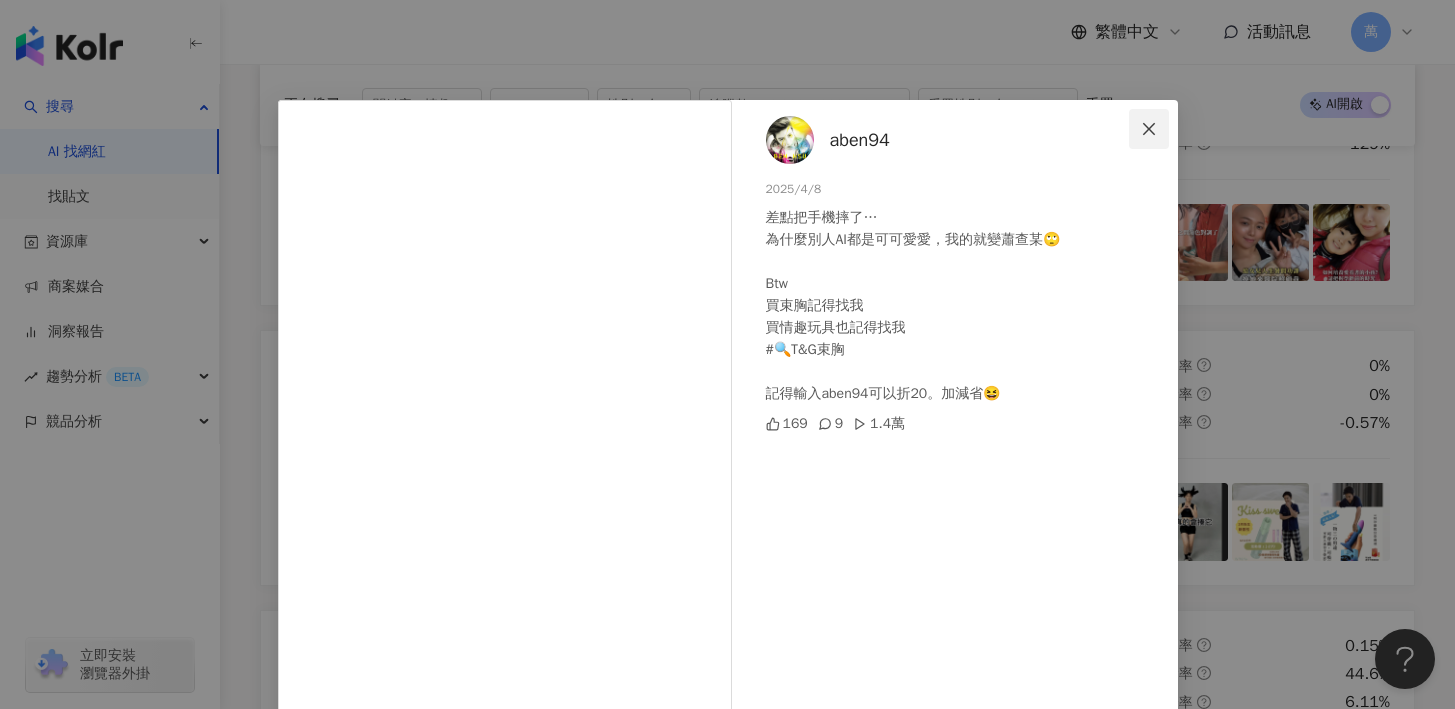 click at bounding box center (1149, 129) 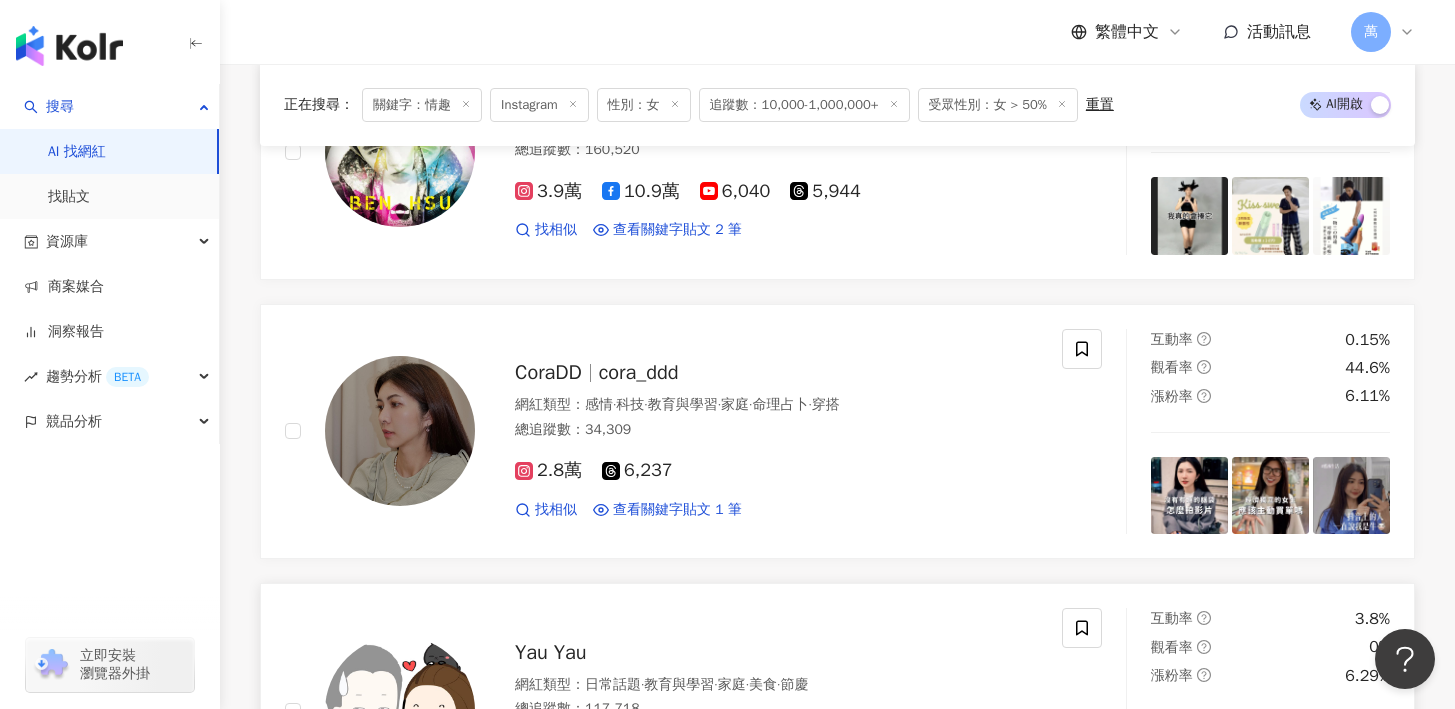 scroll, scrollTop: 18980, scrollLeft: 0, axis: vertical 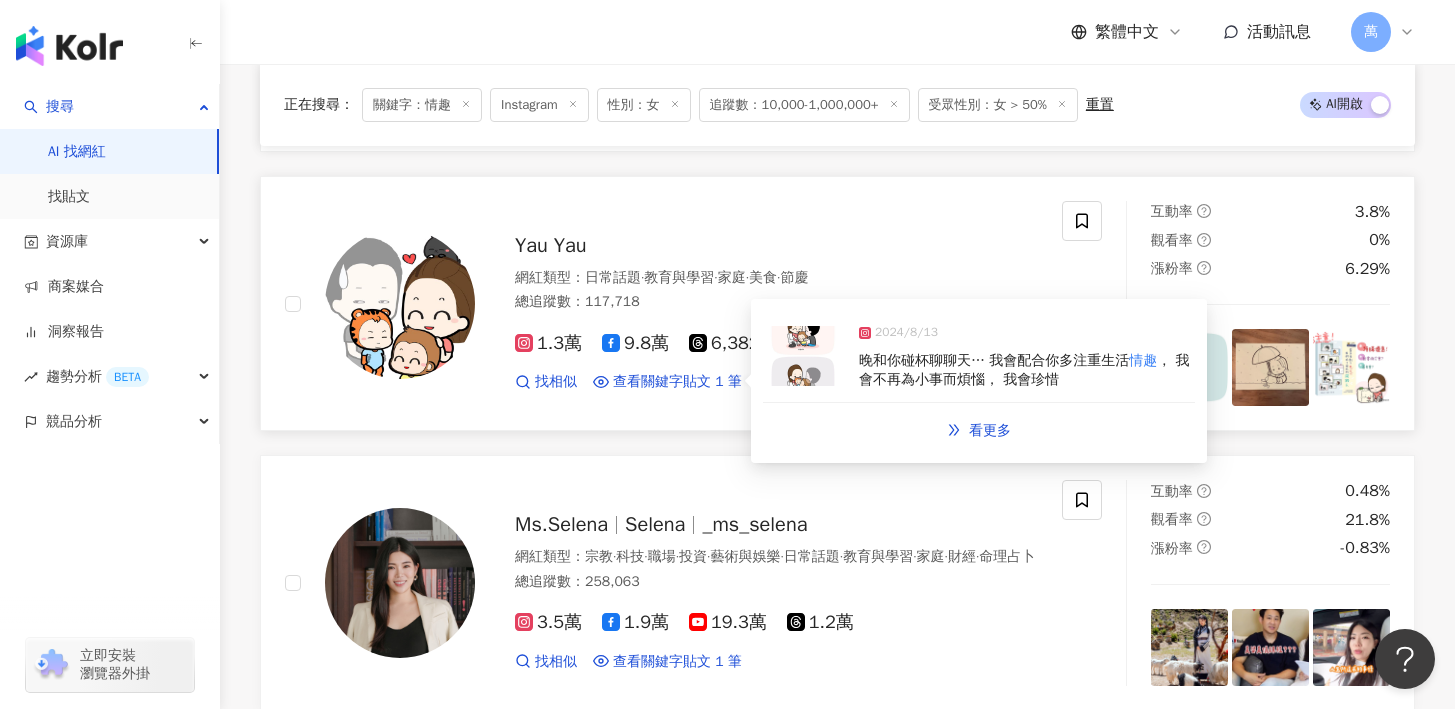 click at bounding box center [803, 356] 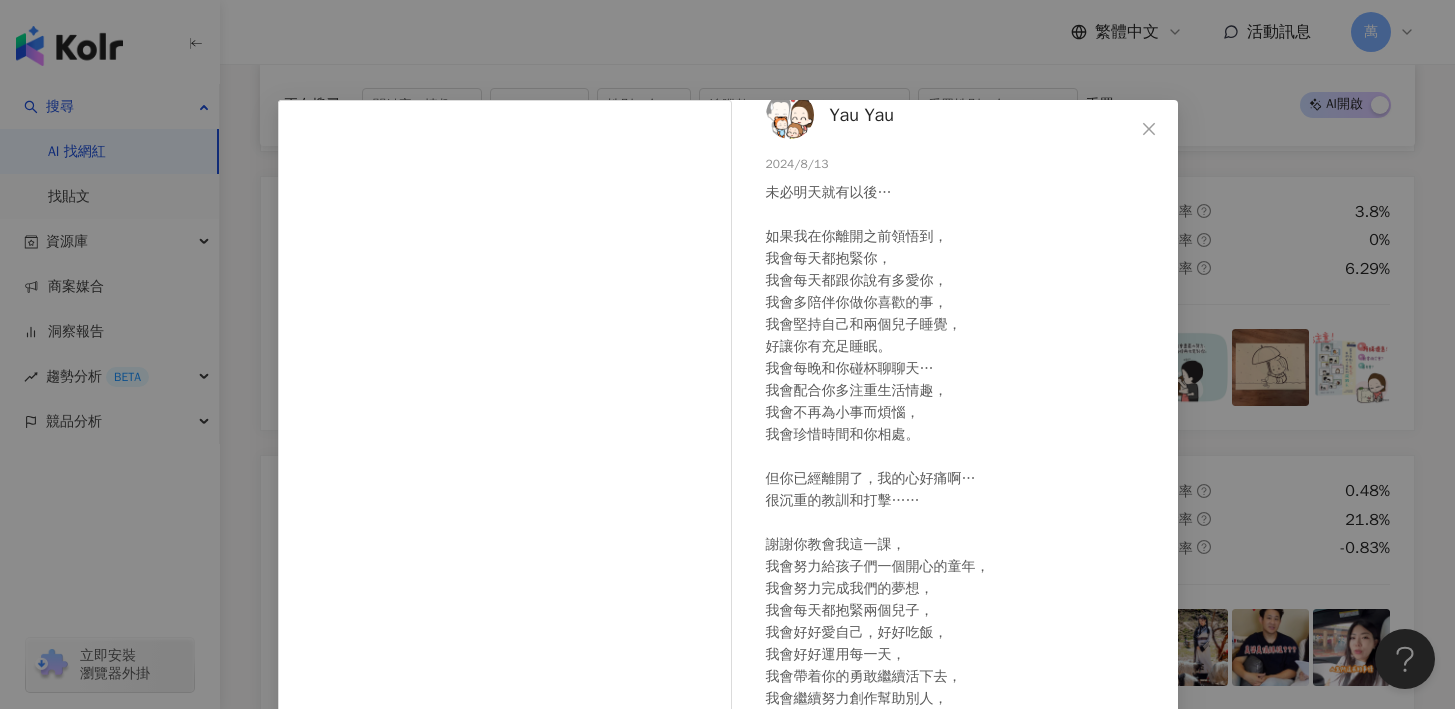 scroll, scrollTop: 37, scrollLeft: 0, axis: vertical 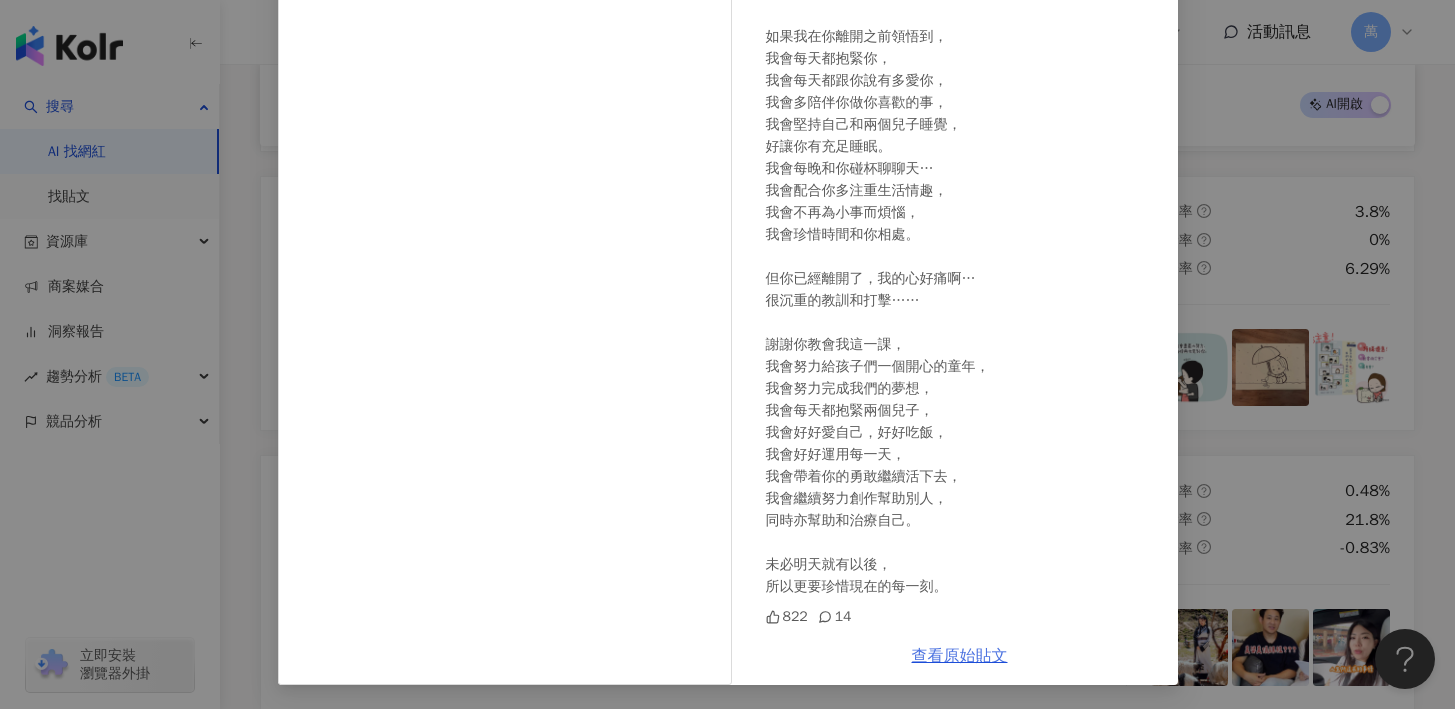 click on "查看原始貼文" at bounding box center [960, 656] 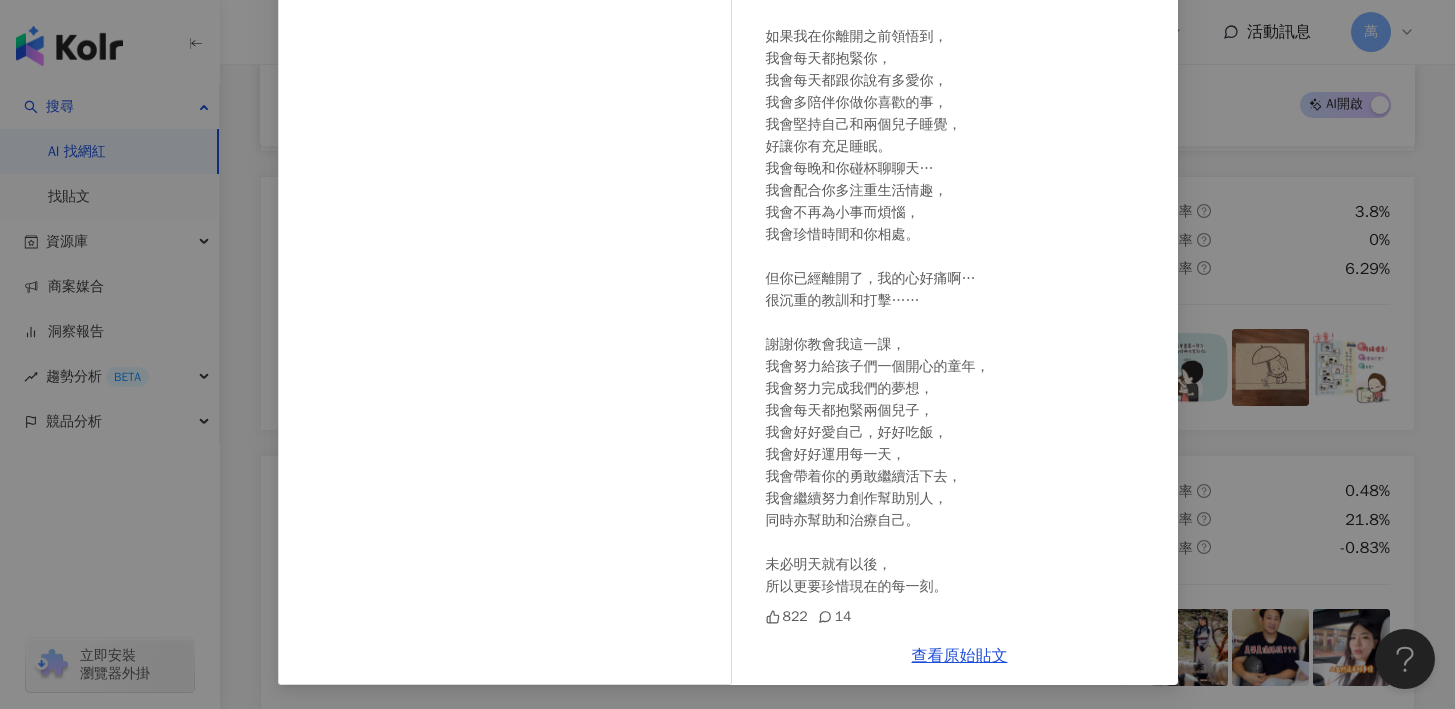 scroll, scrollTop: 19473, scrollLeft: 0, axis: vertical 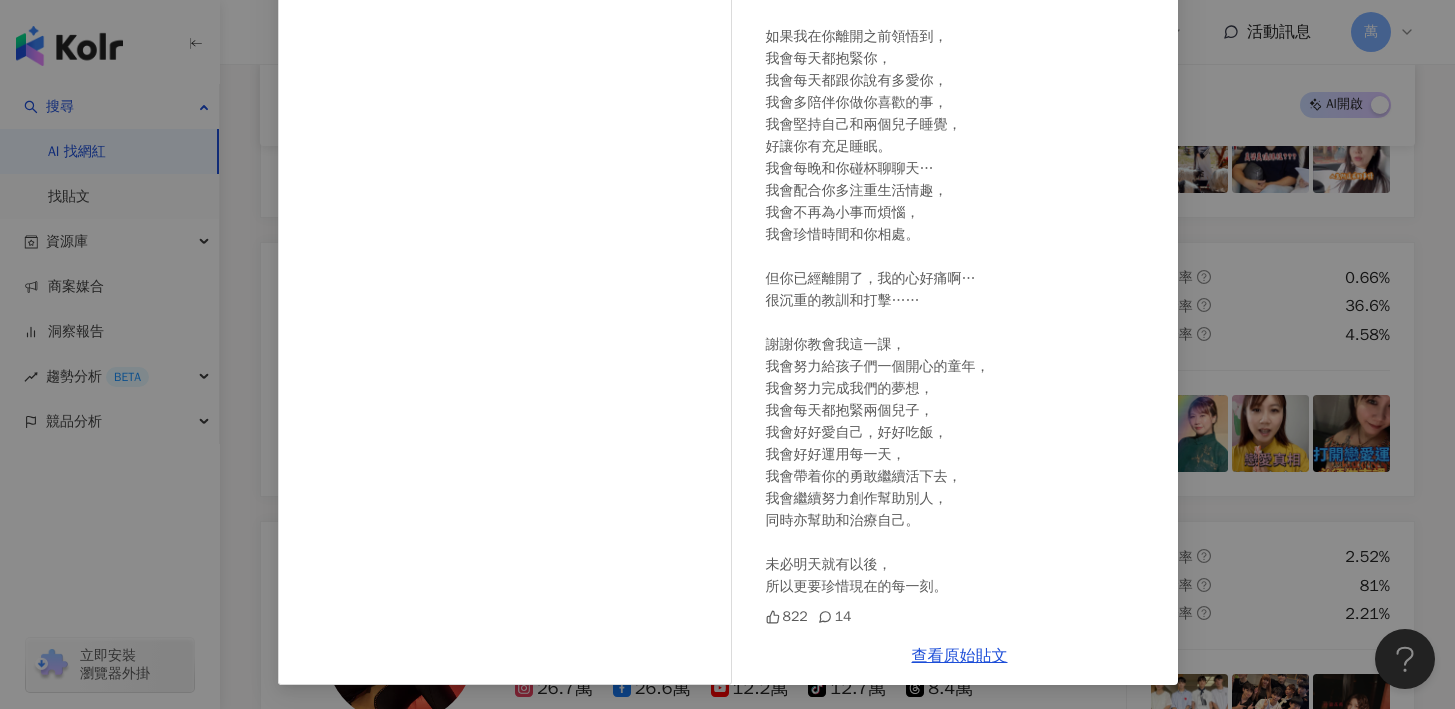click on "Yau Yau 2024/8/13 未必明天就有以後…
如果我在你離開之前領悟到，
我會每天都抱緊你，
我會每天都跟你說有多愛你，
我會多陪伴你做你喜歡的事，
我會堅持自己和兩個兒子睡覺，
好讓你有充足睡眠。
我會每晚和你碰杯聊聊天…
我會配合你多注重生活情趣，
我會不再為小事而煩惱，
我會珍惜時間和你相處。
但你已經離開了，我的心好痛啊…
很沉重的教訓和打擊……
謝謝你教會我這一課，
我會努力給孩子們一個開心的童年，
我會努力完成我們的夢想，
我會每天都抱緊兩個兒子，
我會好好愛自己，好好吃飯，
我會好好運用每一天，
我會帶着你的勇敢繼續活下去，
我會繼續努力創作幫助別人，
同時亦幫助和治療自己。
未必明天就有以後，
所以更要珍惜現在的每一刻。 822 14 查看原始貼文" at bounding box center [727, 354] 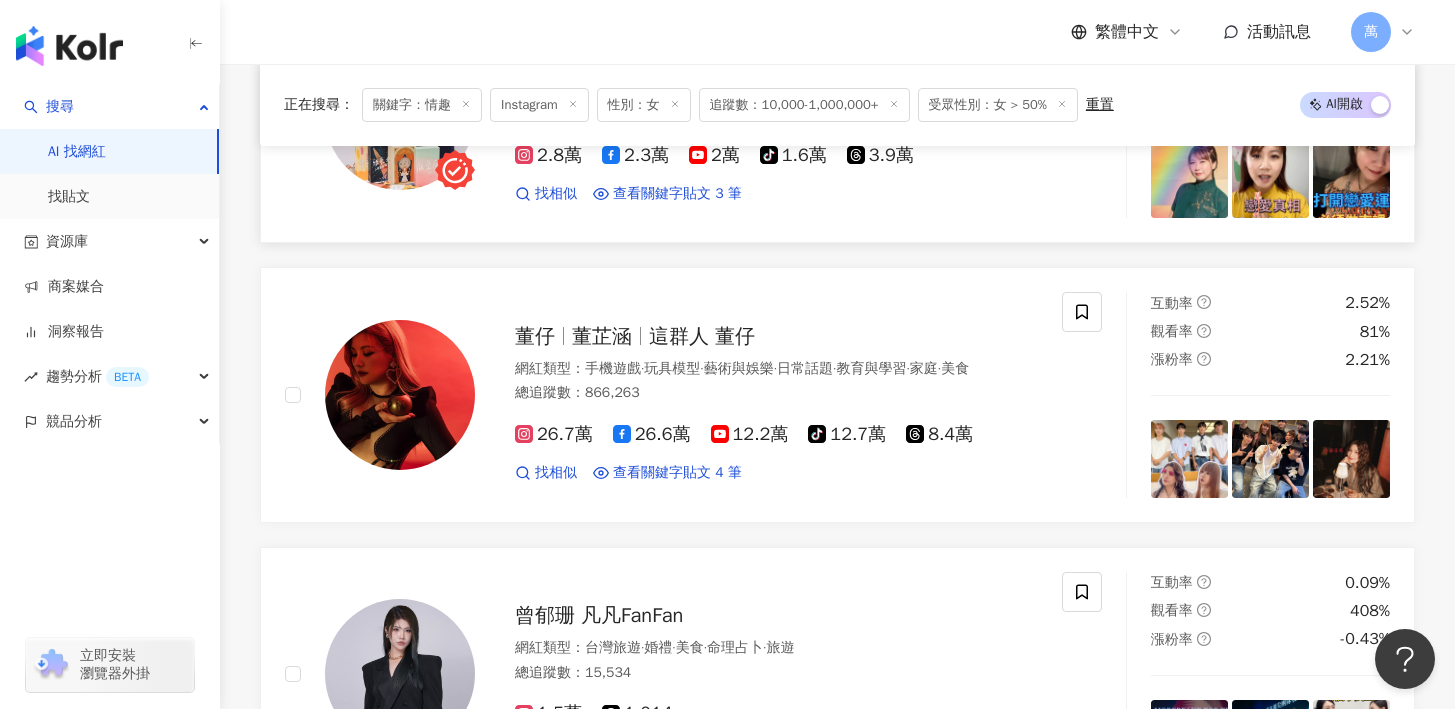 scroll, scrollTop: 20074, scrollLeft: 0, axis: vertical 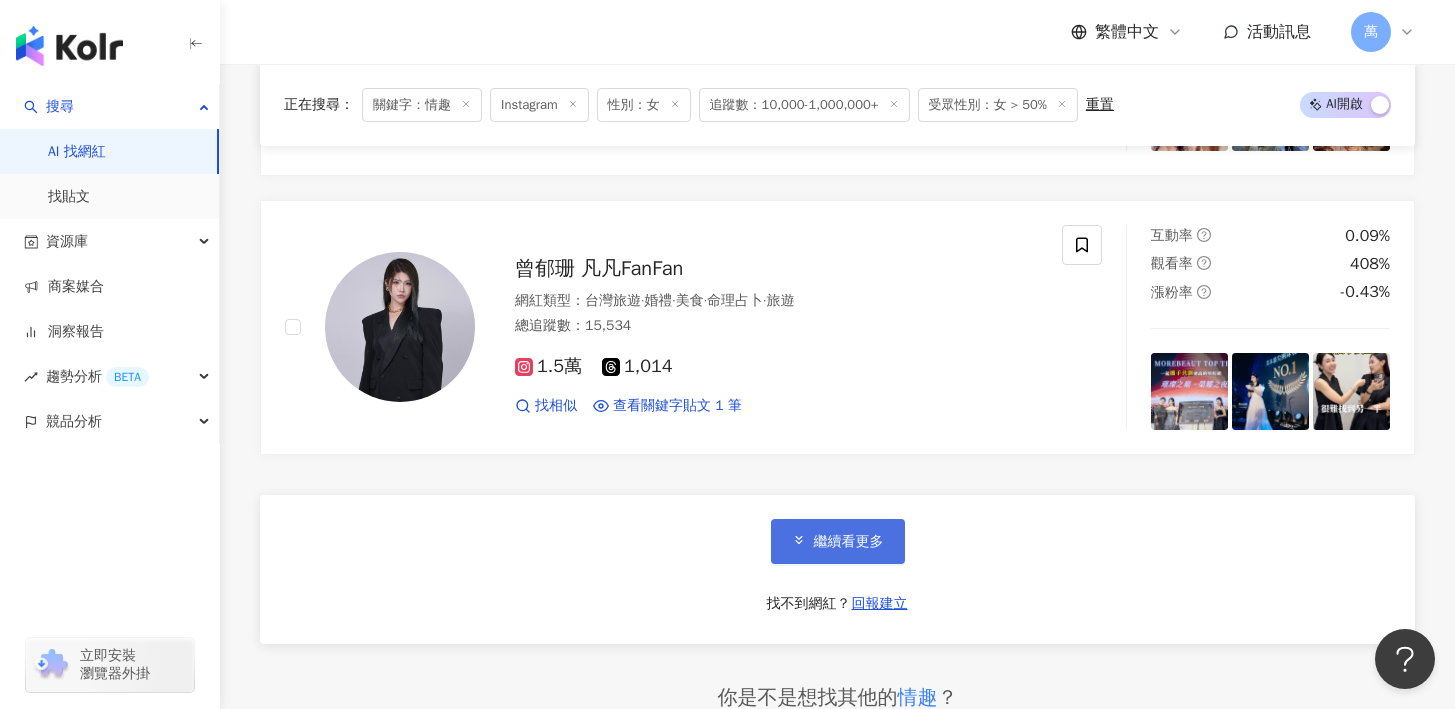 click on "繼續看更多" at bounding box center [849, 542] 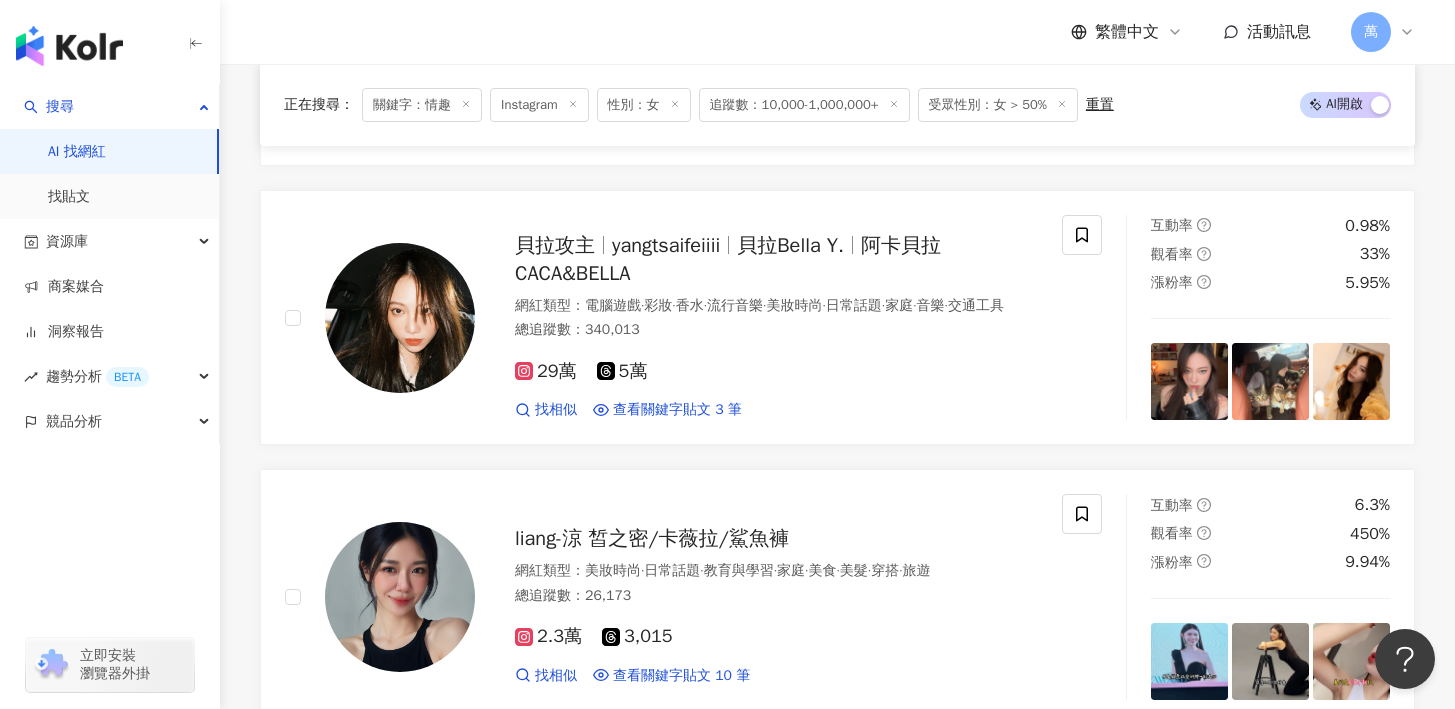scroll, scrollTop: 22596, scrollLeft: 0, axis: vertical 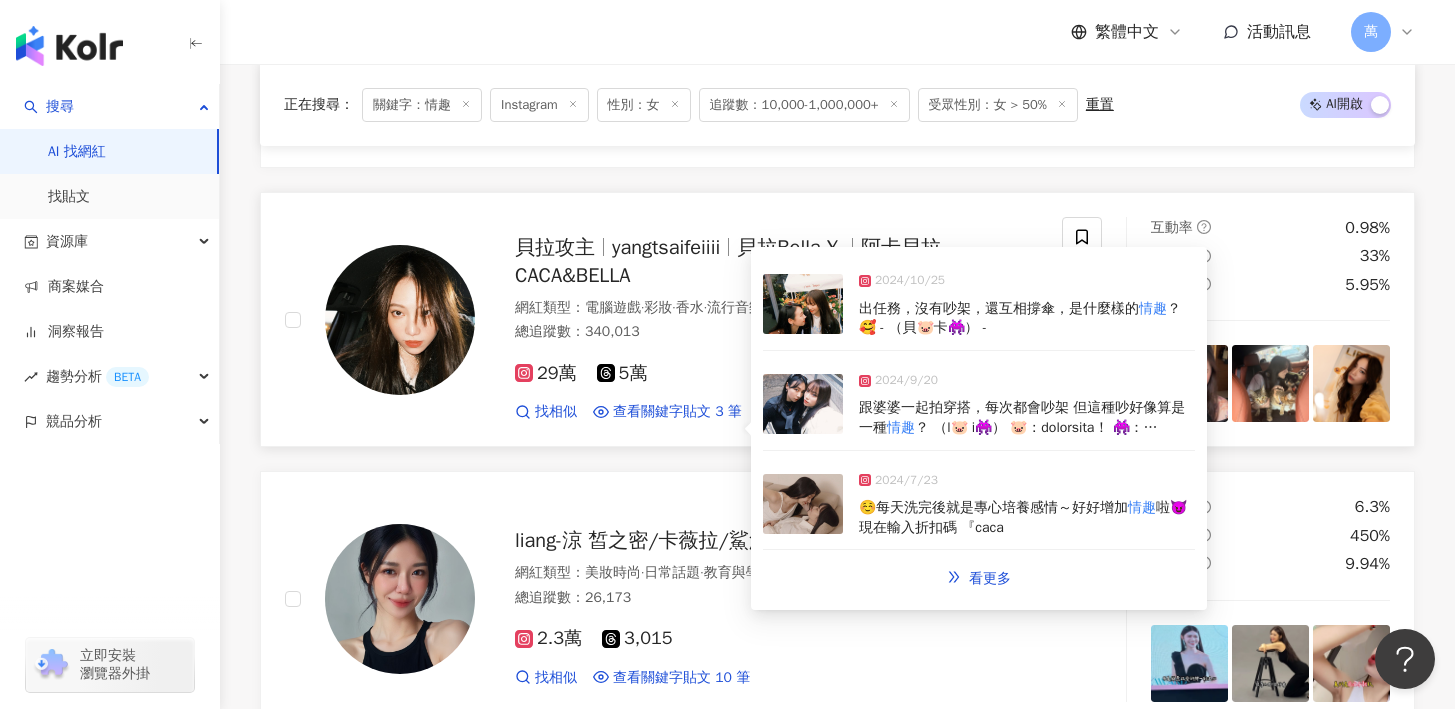 click at bounding box center (803, 504) 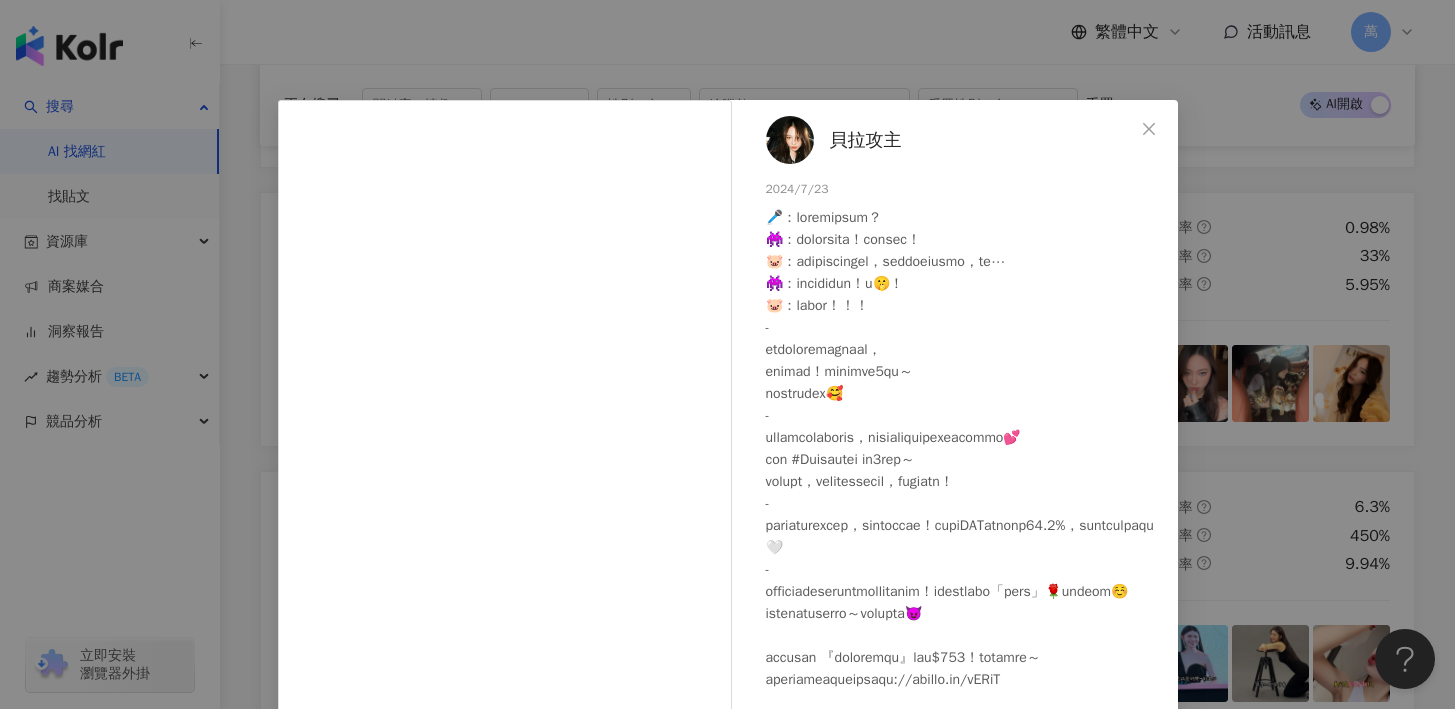 scroll, scrollTop: 59, scrollLeft: 0, axis: vertical 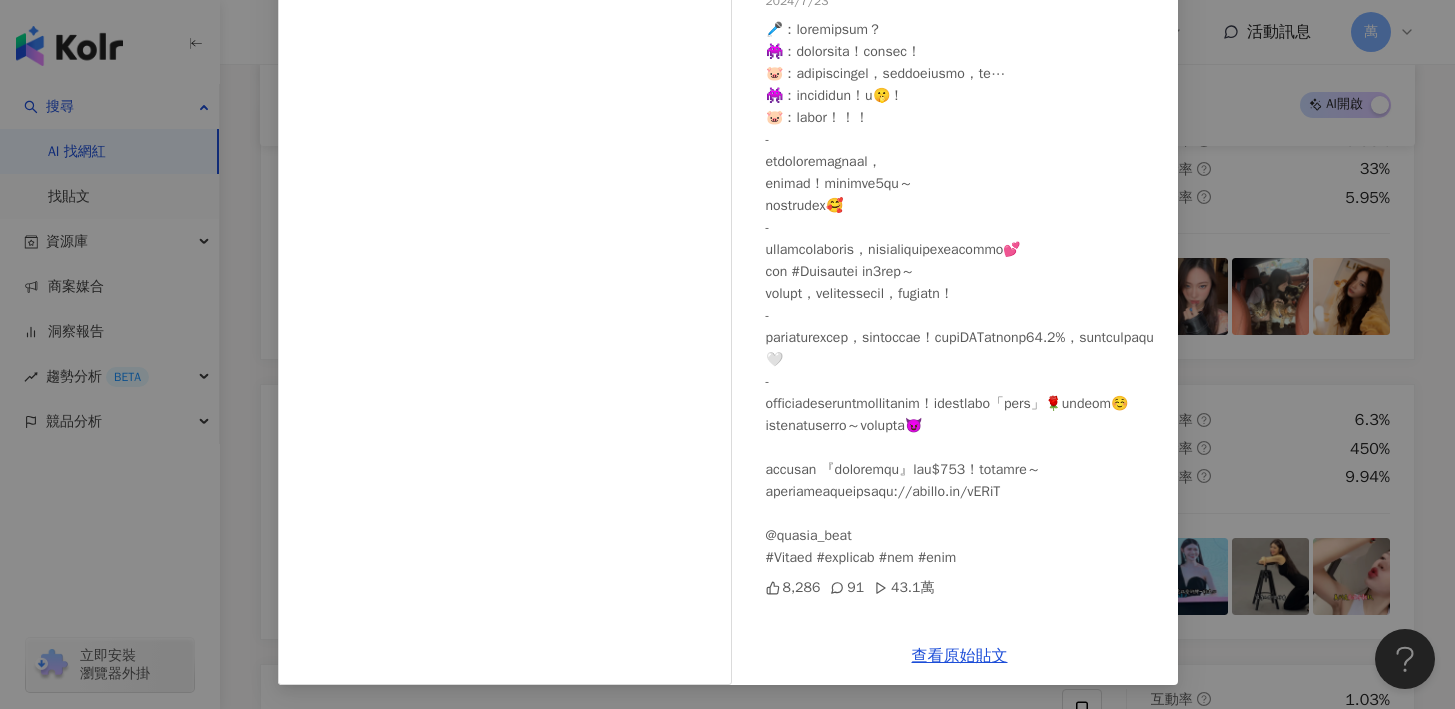 click on "貝拉攻主 2024/7/23 8,286 91 43.1萬 查看原始貼文" at bounding box center [727, 354] 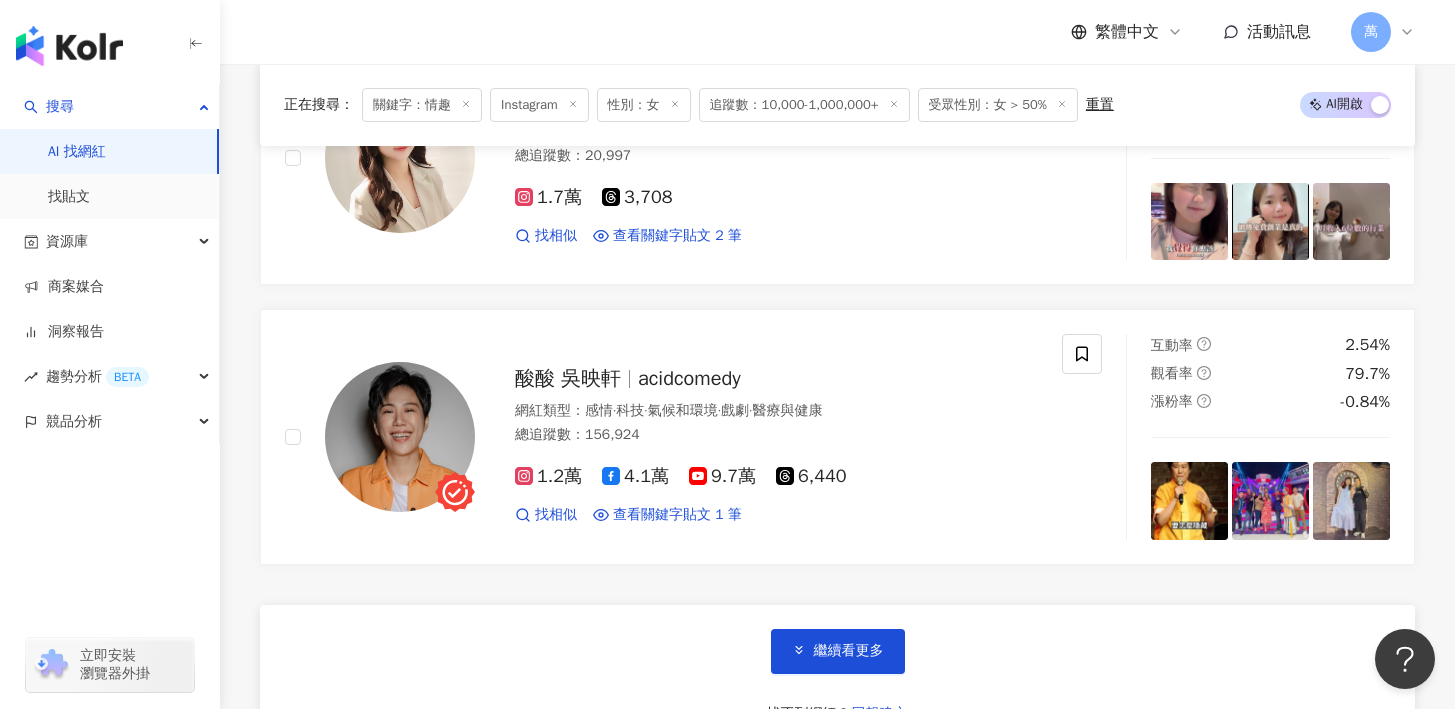 scroll, scrollTop: 23449, scrollLeft: 0, axis: vertical 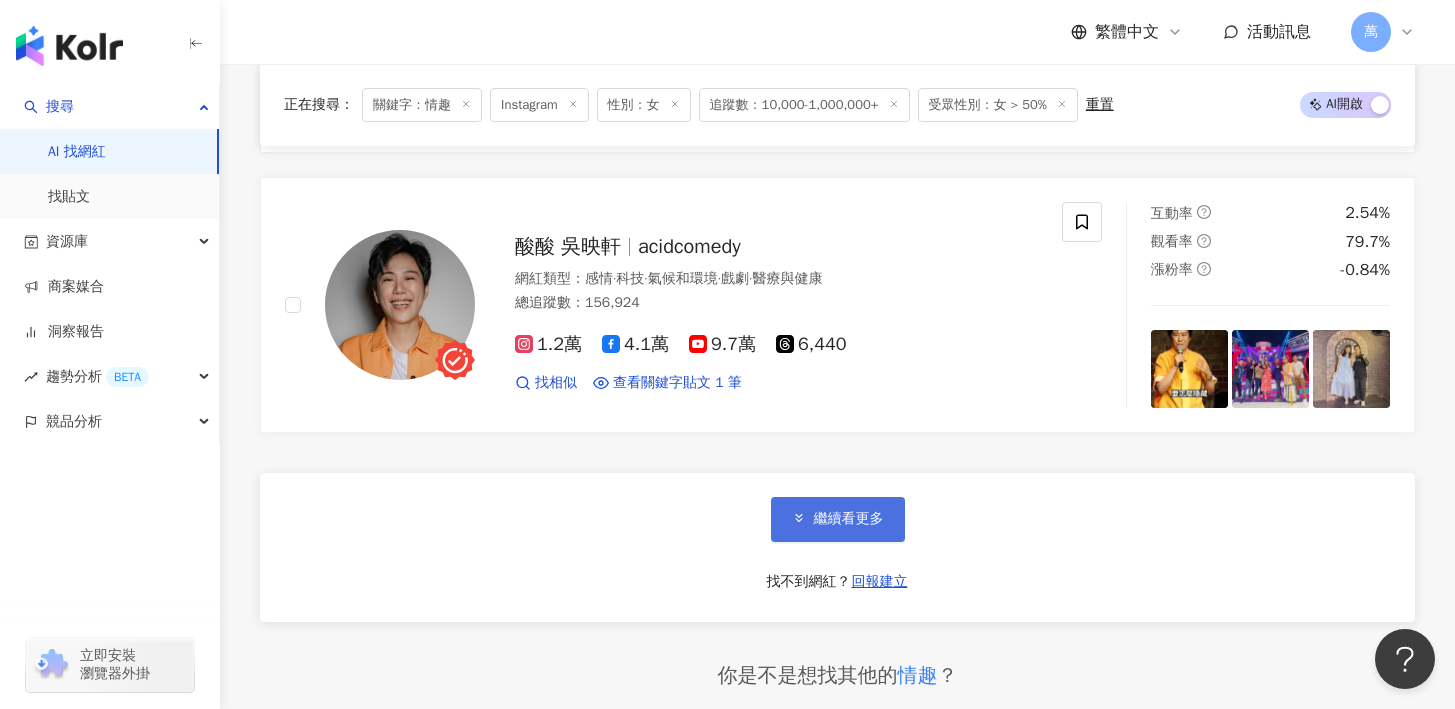 click on "繼續看更多" at bounding box center (849, 519) 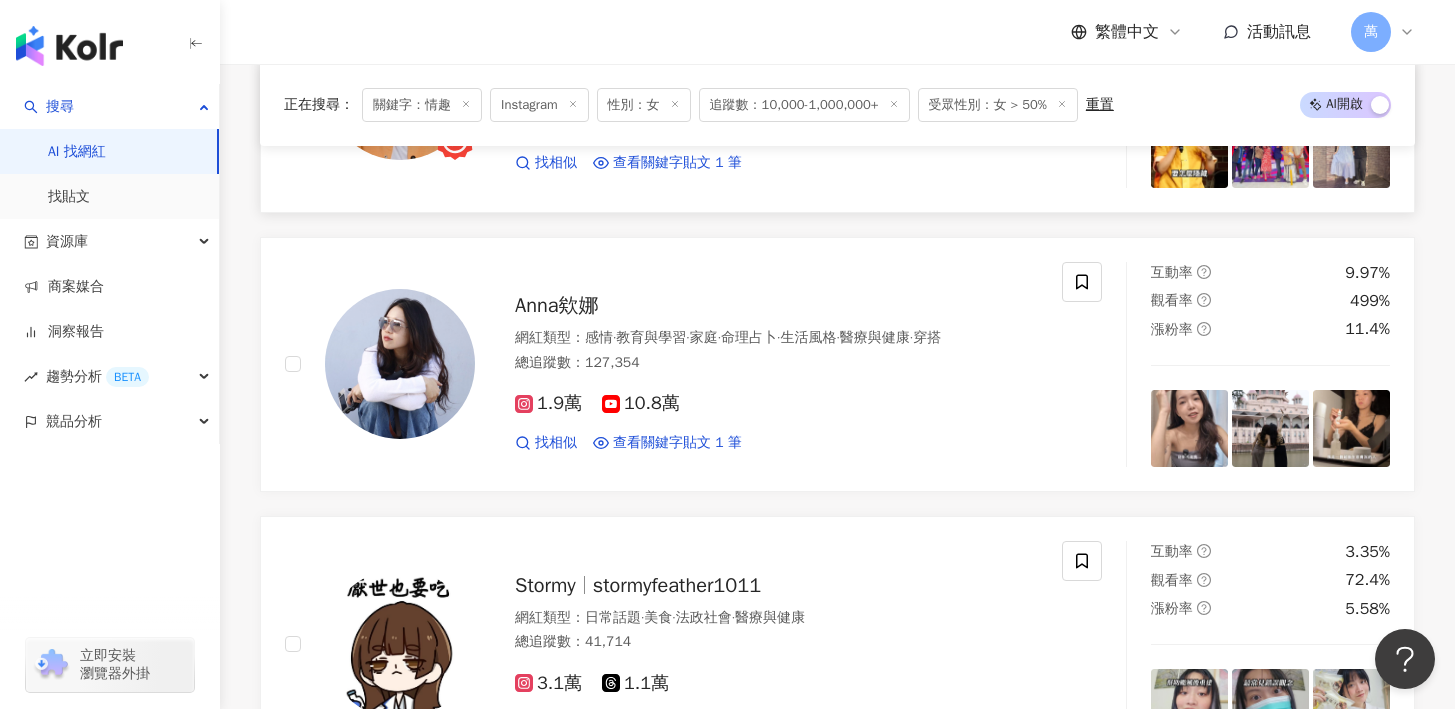 scroll, scrollTop: 23668, scrollLeft: 0, axis: vertical 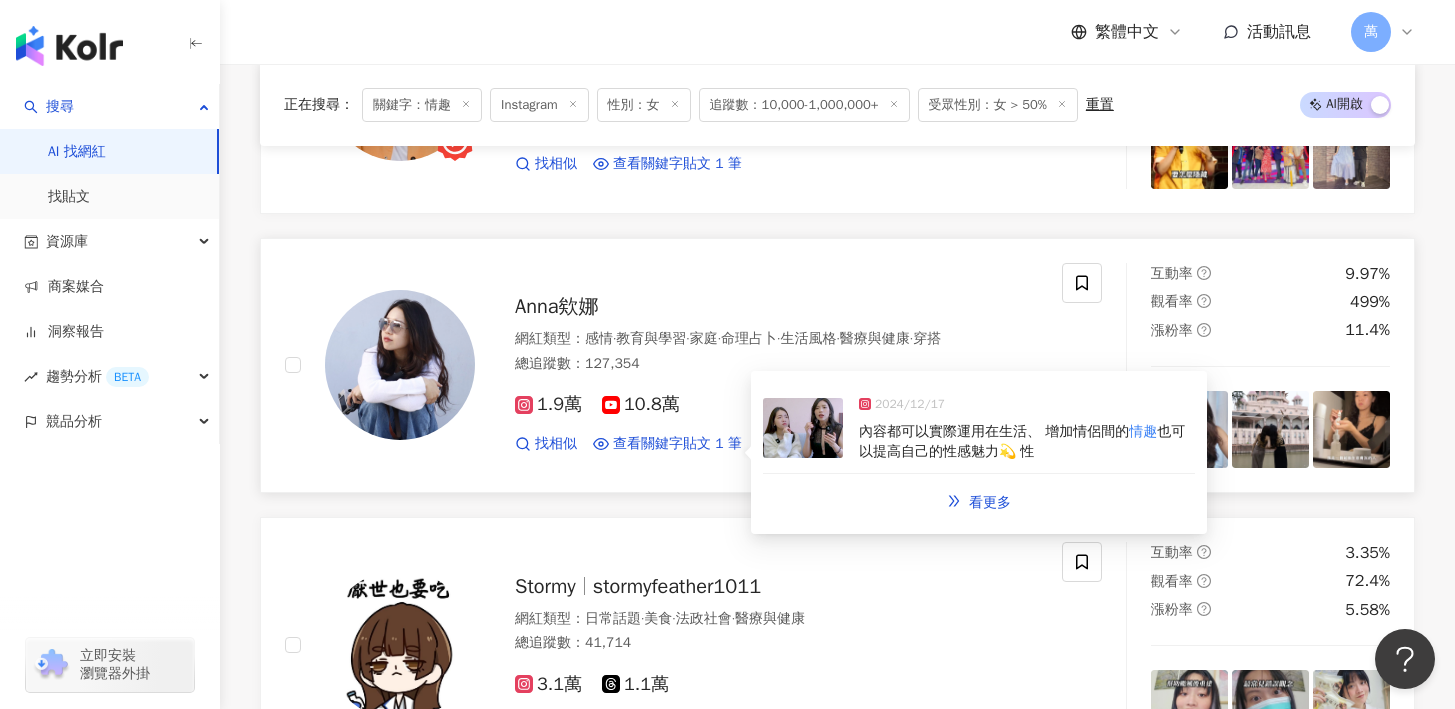 click at bounding box center [803, 428] 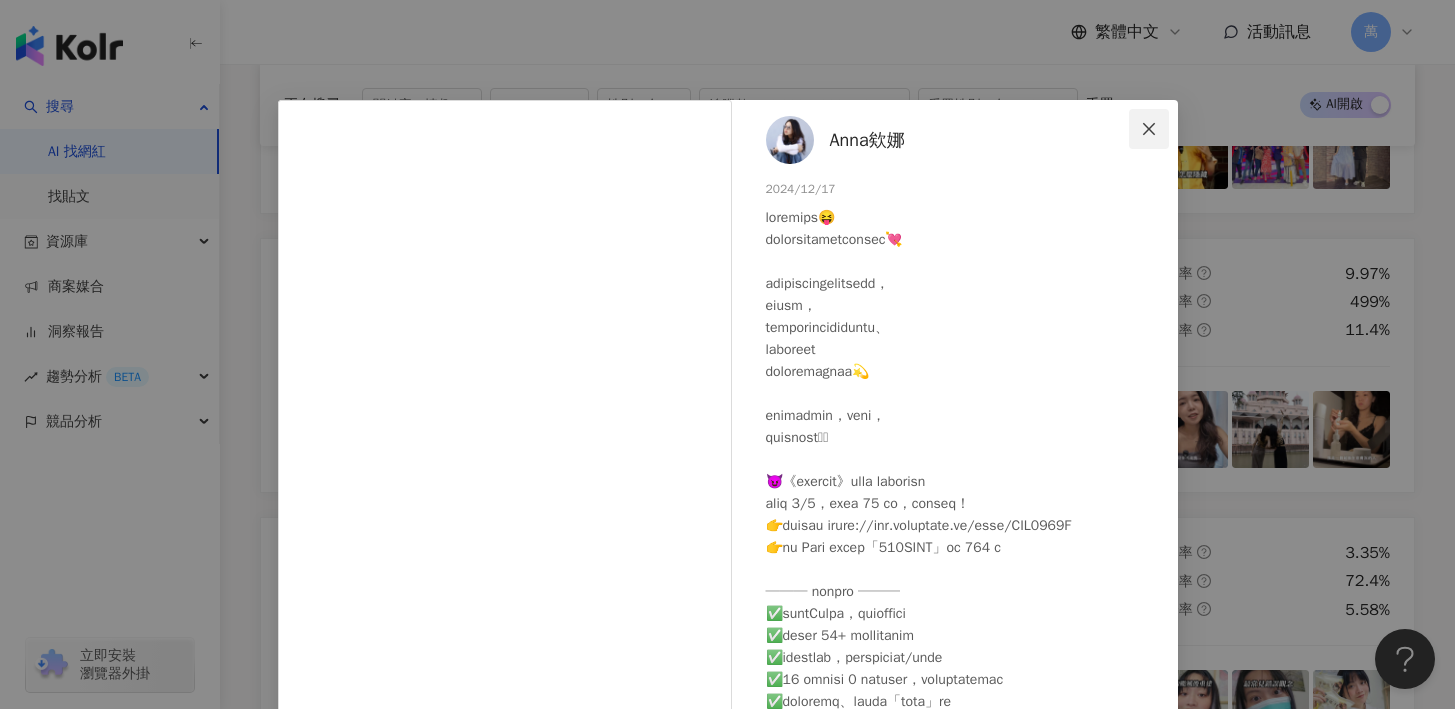 click 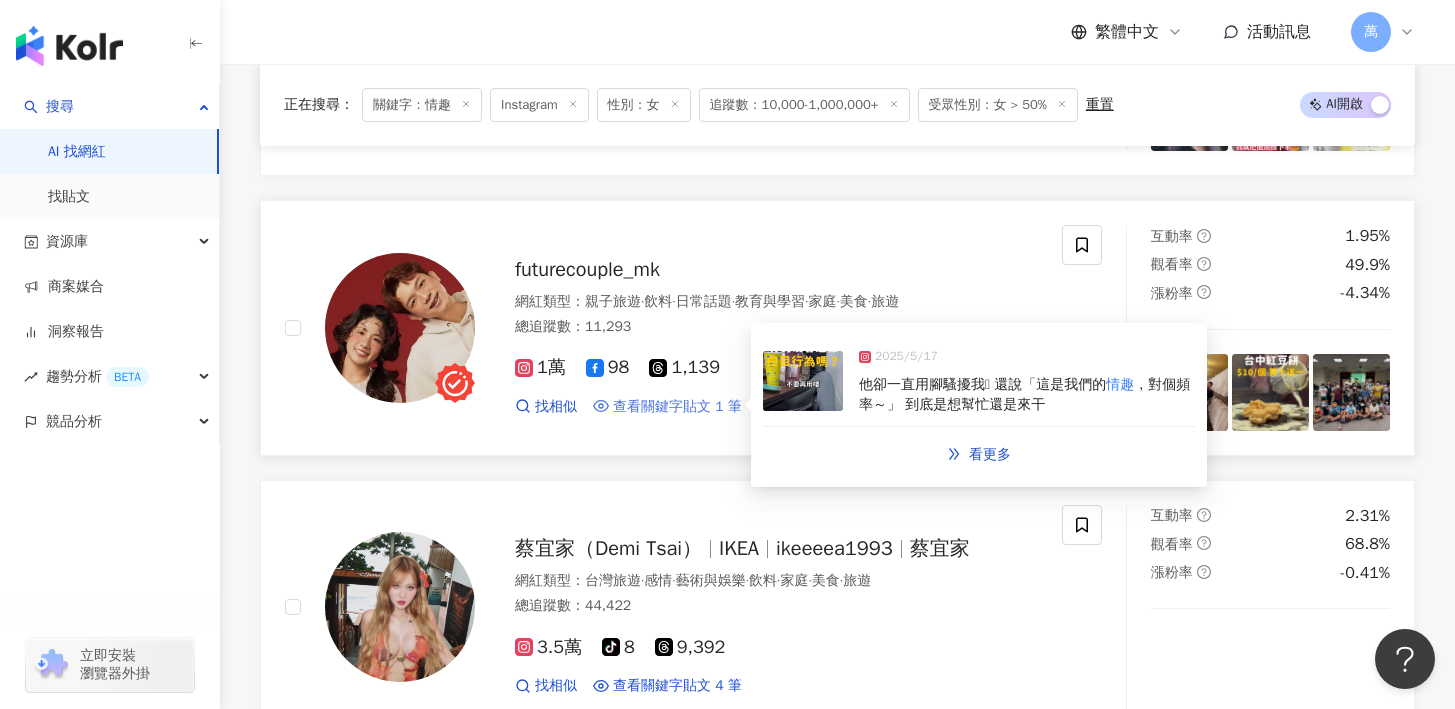 scroll, scrollTop: 24504, scrollLeft: 0, axis: vertical 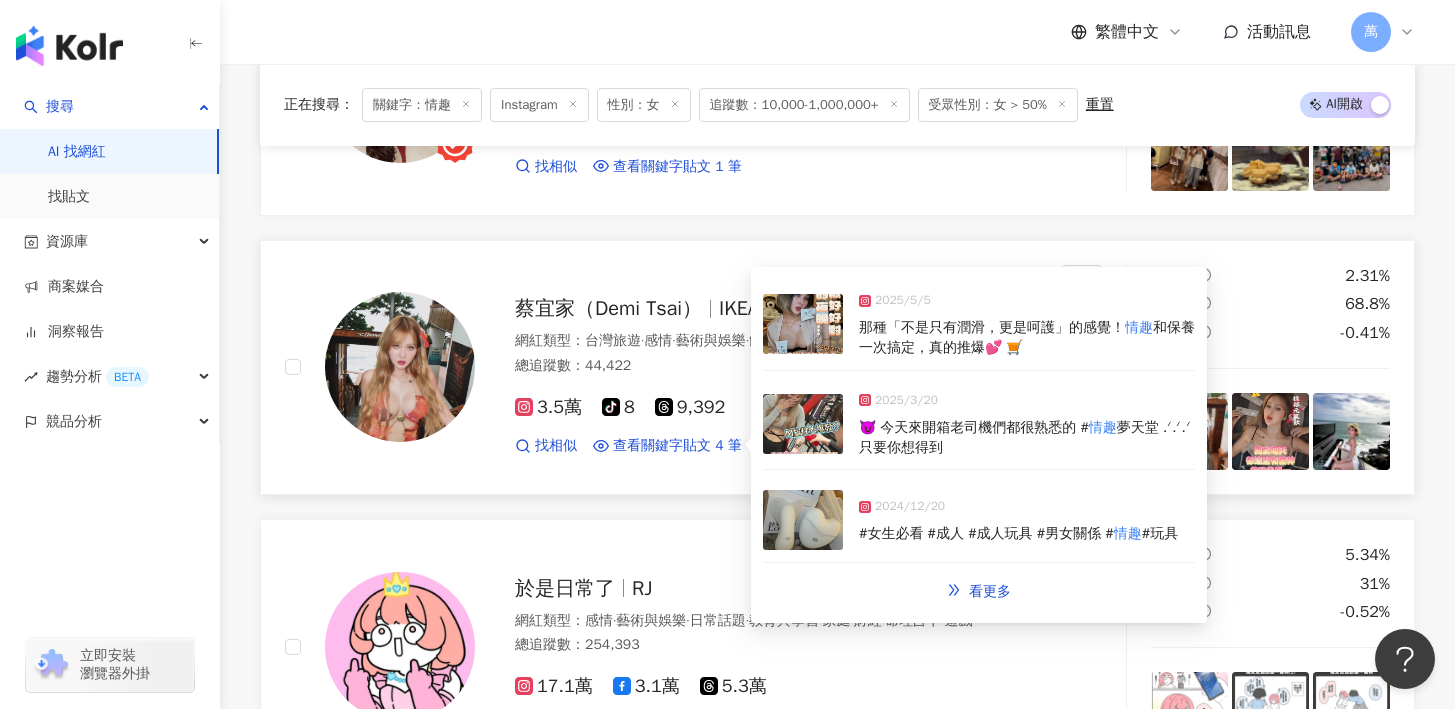 click on "2024/12/20" at bounding box center [1018, 511] 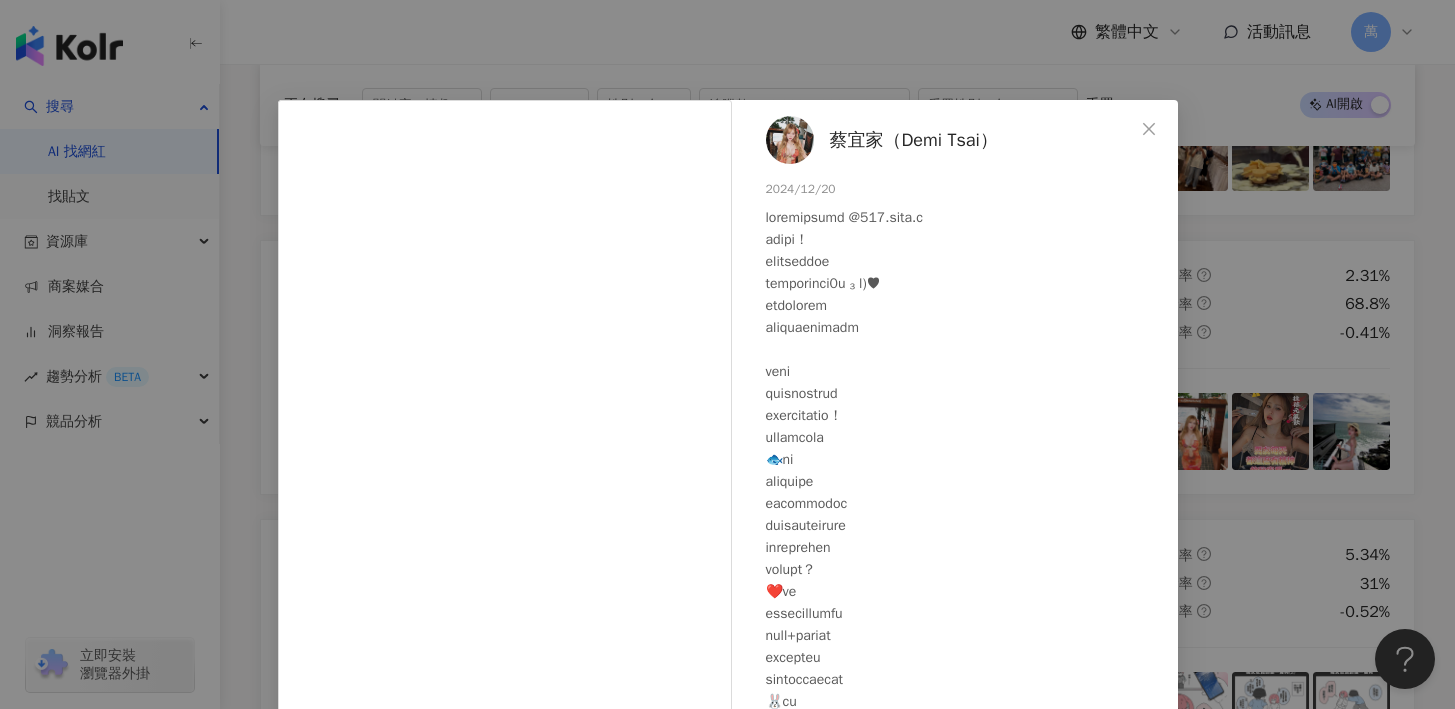 scroll, scrollTop: 279, scrollLeft: 0, axis: vertical 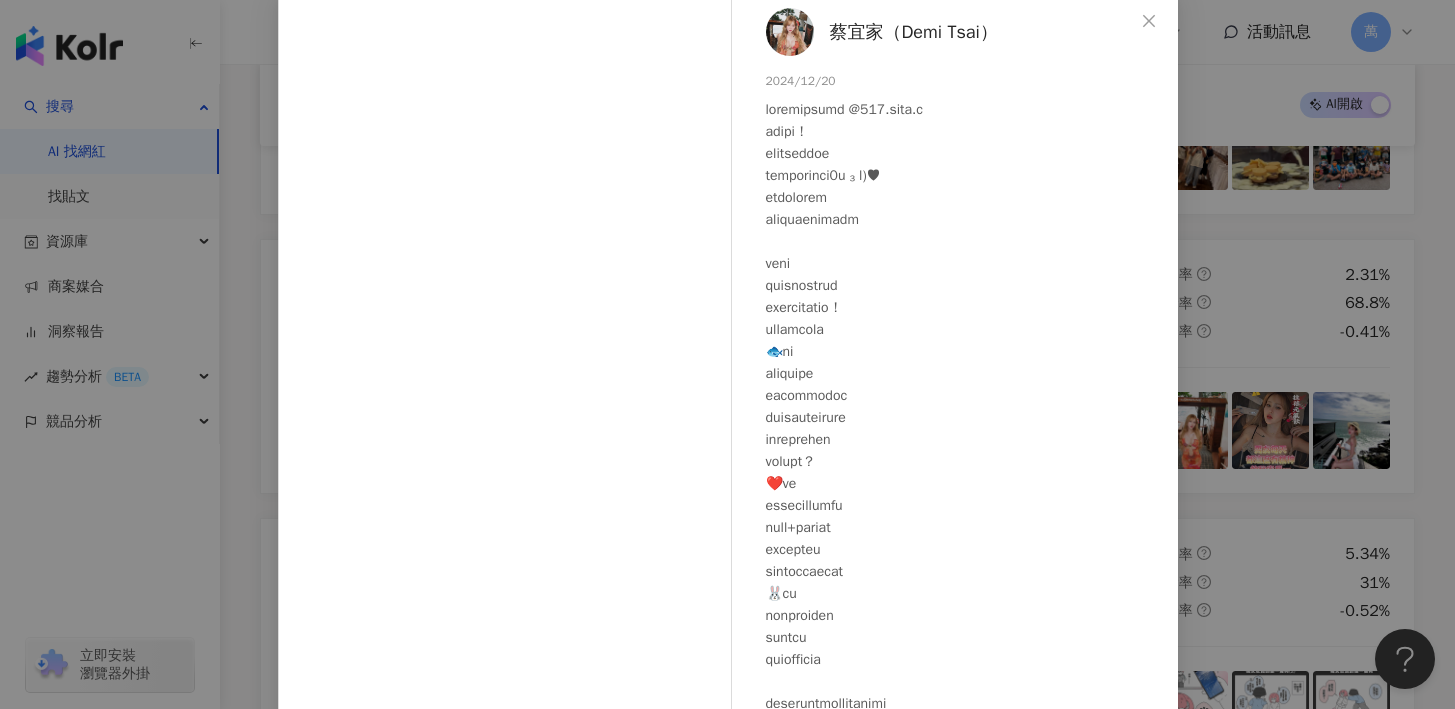 click on "蔡宜家（Demi Tsai） 2024/12/20 298 19 1.2萬 查看原始貼文" at bounding box center [727, 354] 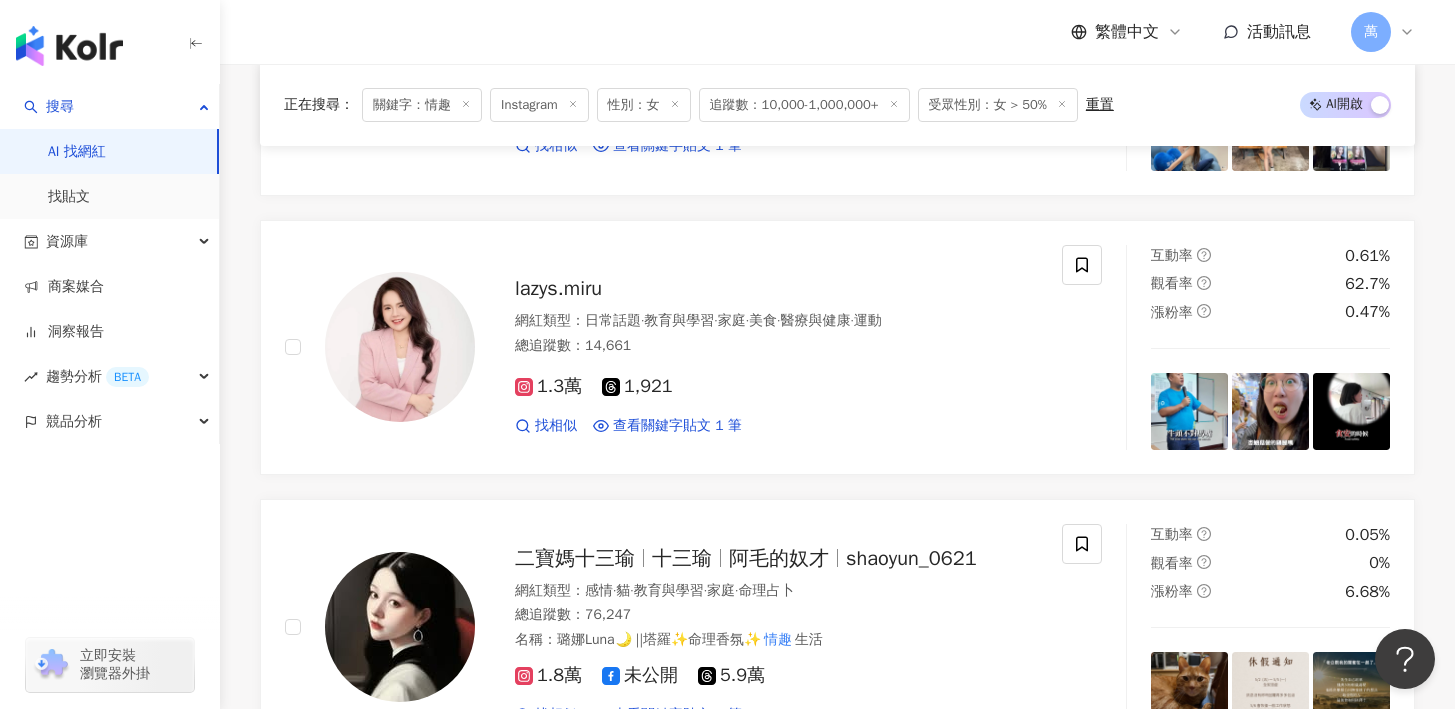 scroll, scrollTop: 26826, scrollLeft: 0, axis: vertical 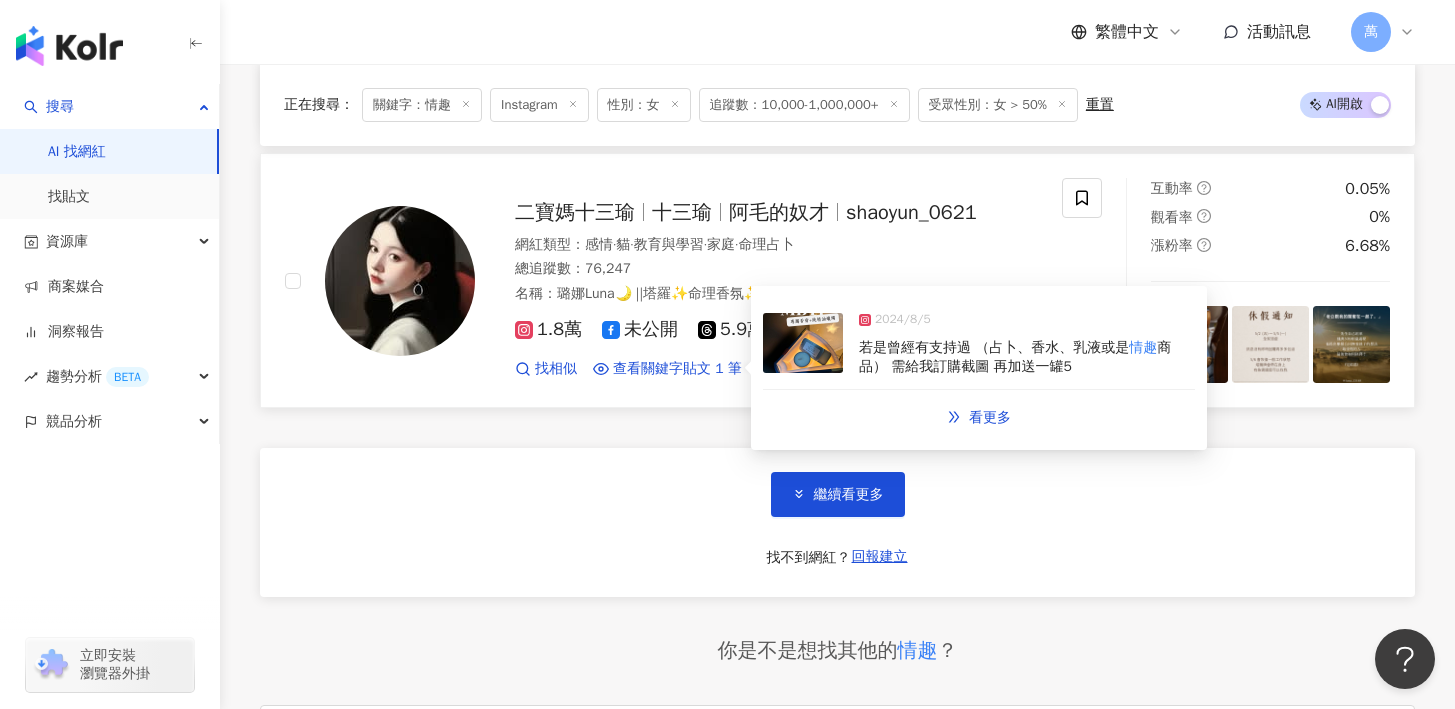 click on "若是曾經有支持過
（占卜、香水、乳液或是" at bounding box center (994, 347) 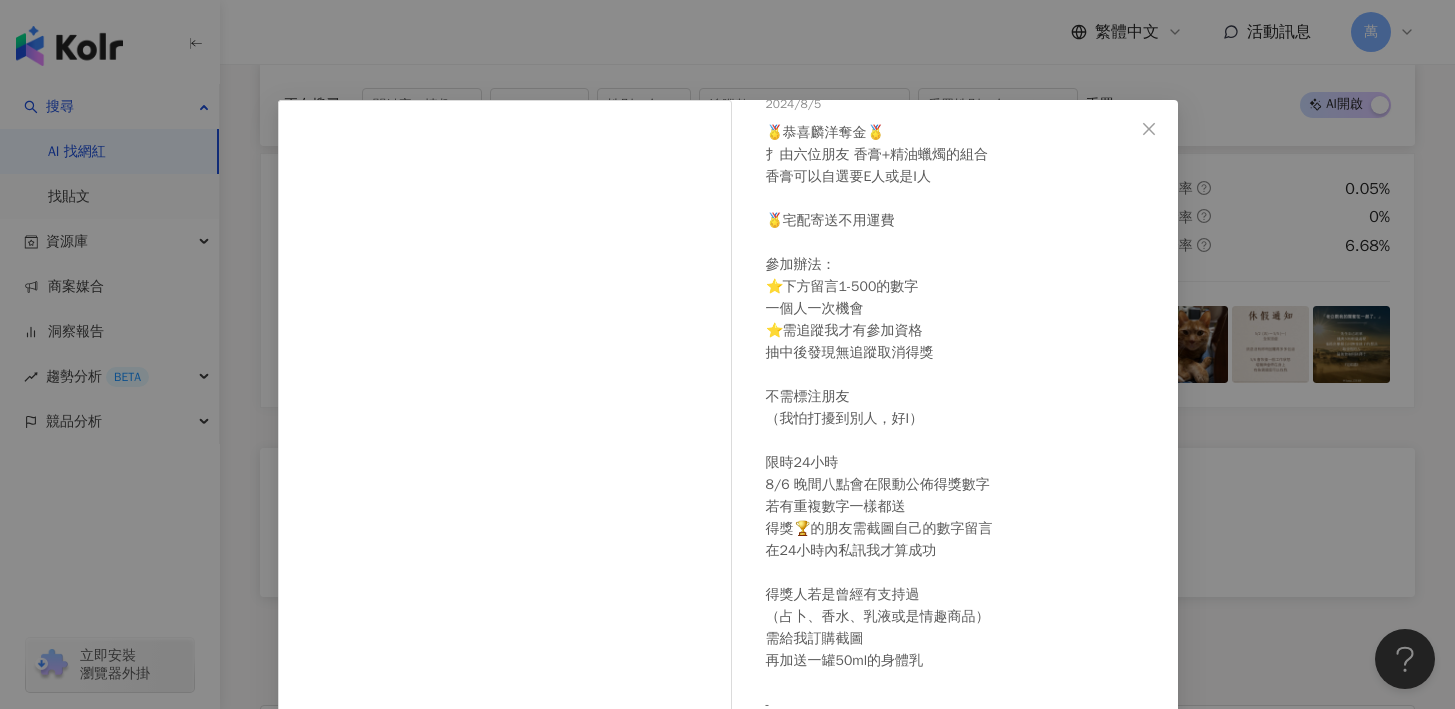 scroll, scrollTop: 0, scrollLeft: 0, axis: both 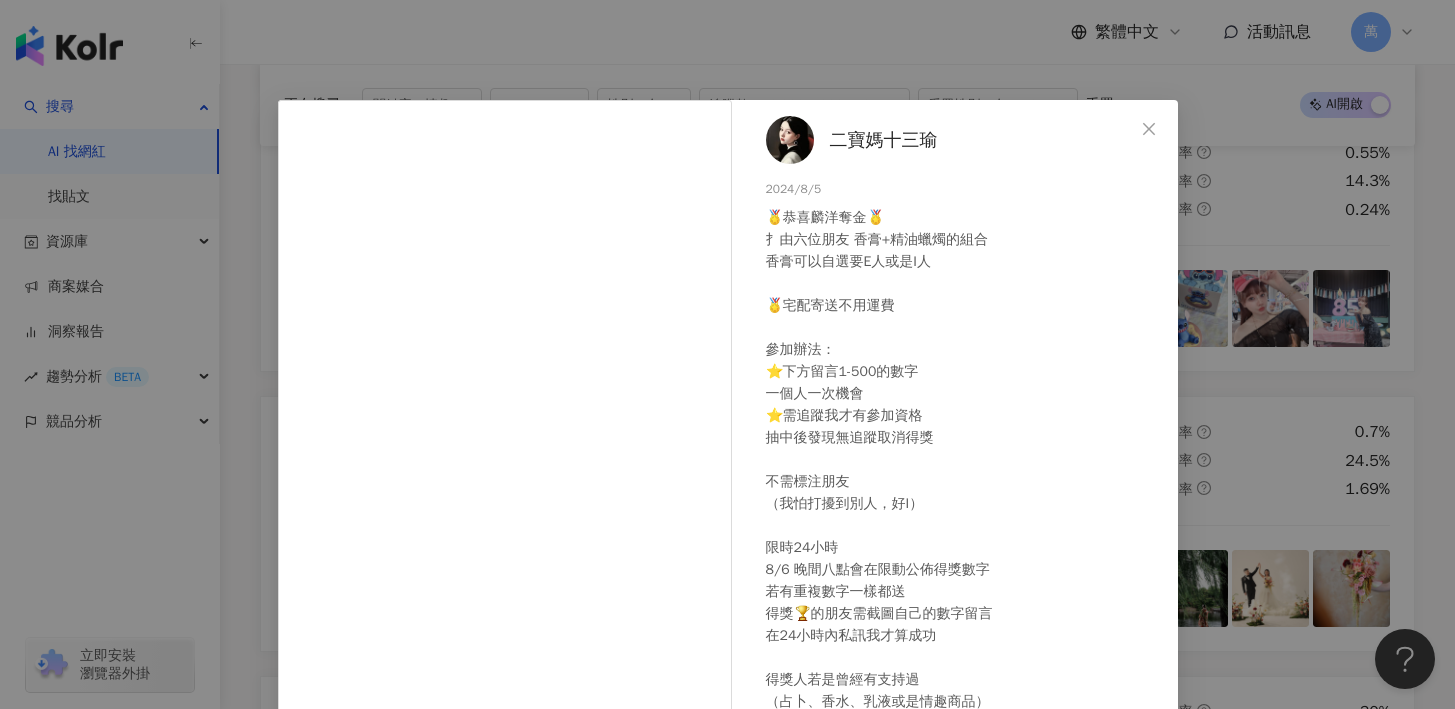 click on "二寶媽十三瑜" at bounding box center [884, 140] 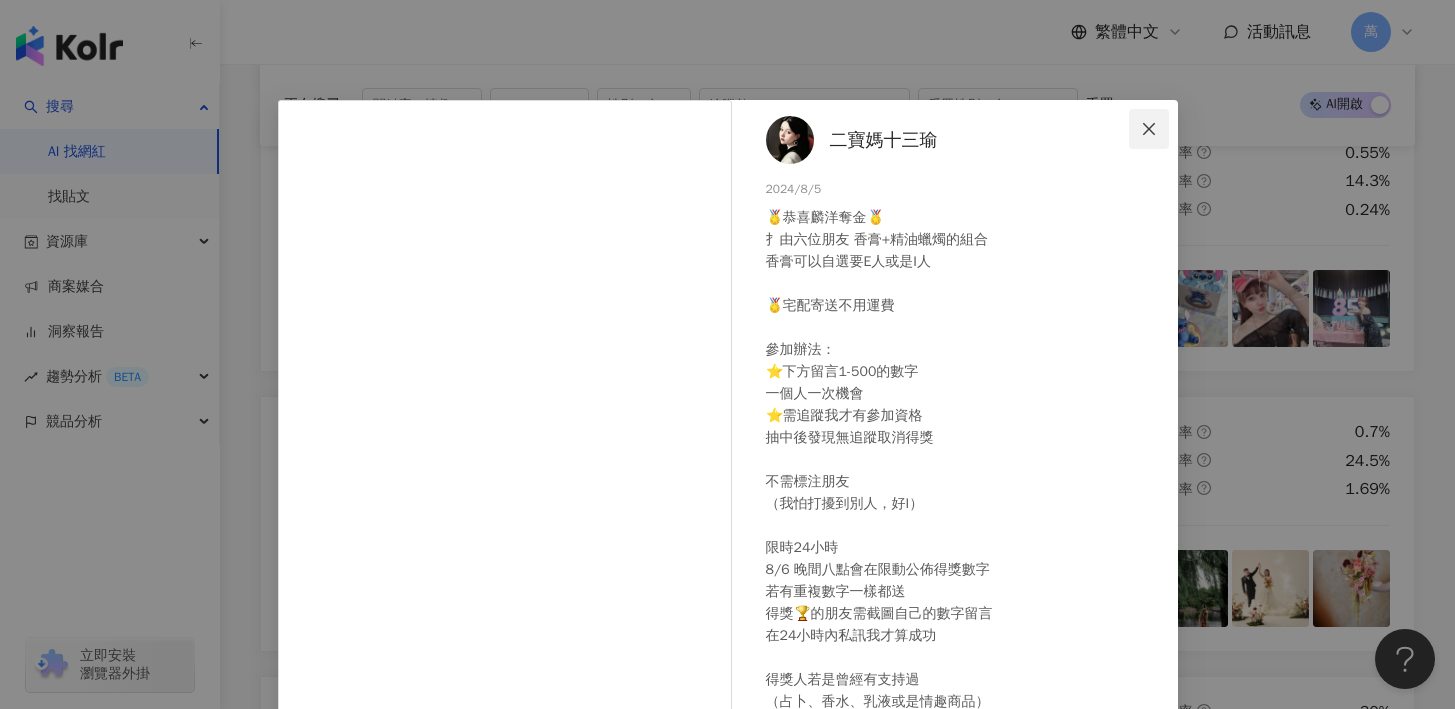 click at bounding box center [1149, 129] 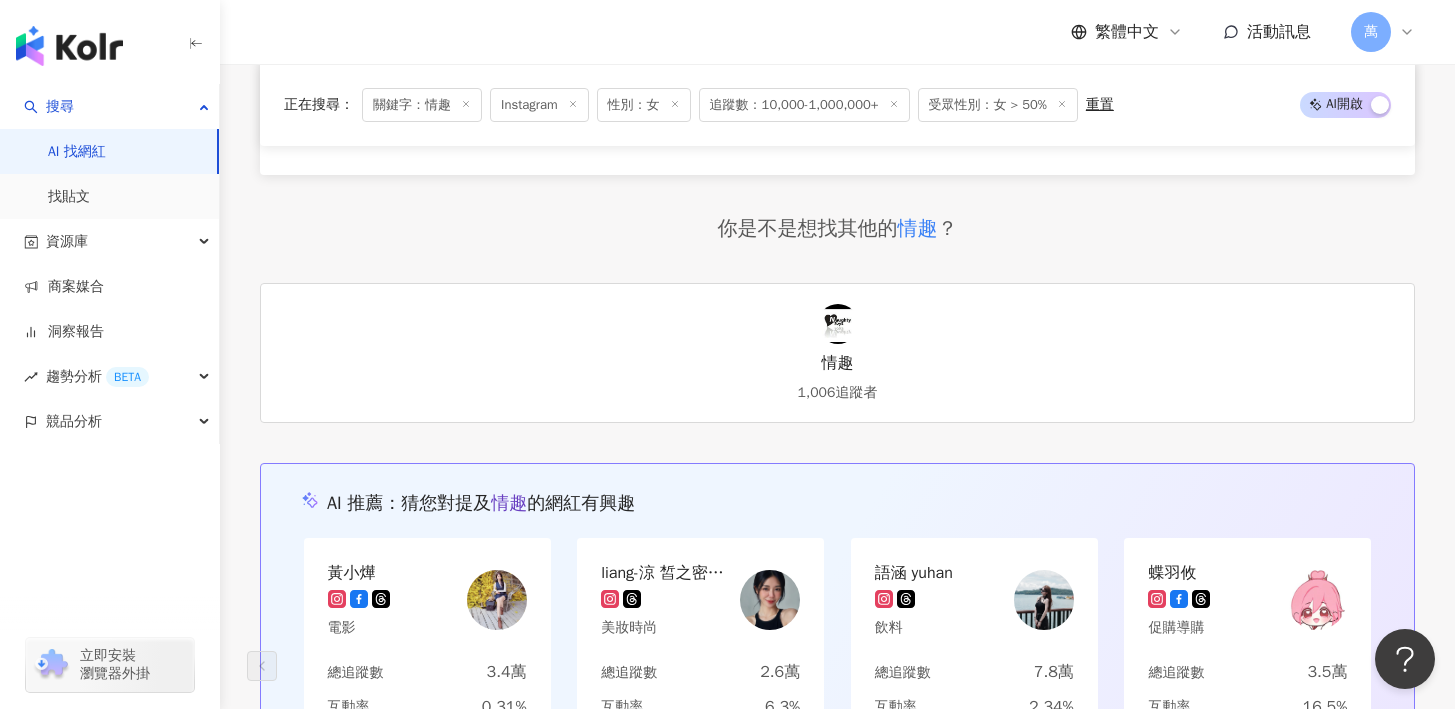 scroll, scrollTop: 27433, scrollLeft: 0, axis: vertical 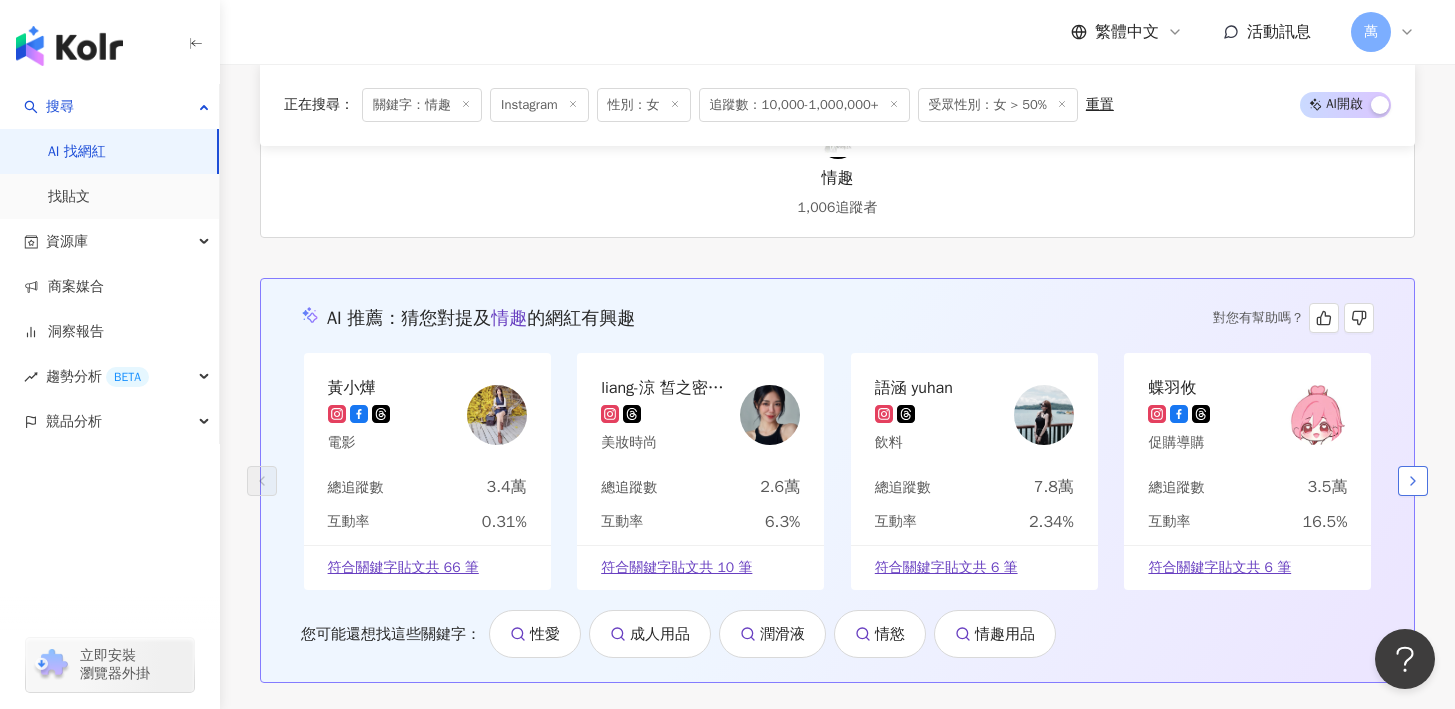 click at bounding box center [1413, 481] 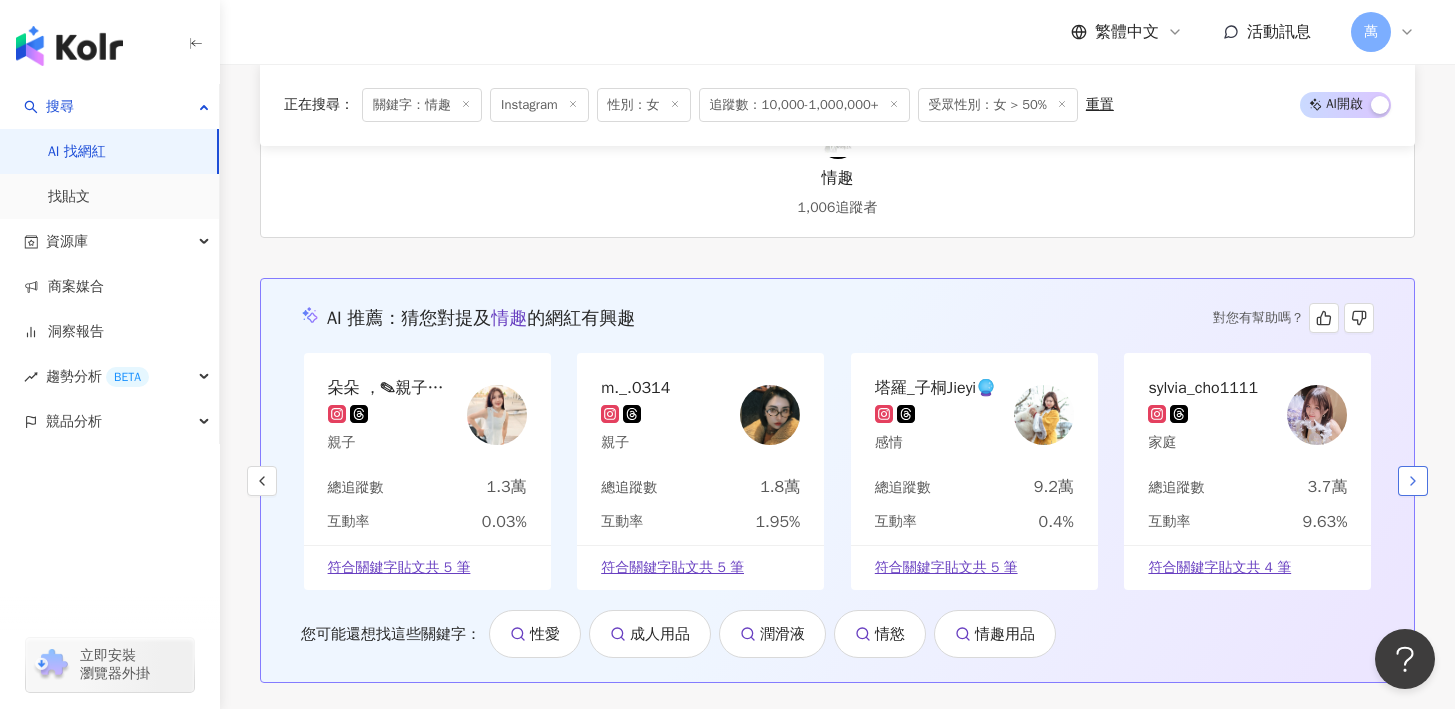 click at bounding box center (1413, 481) 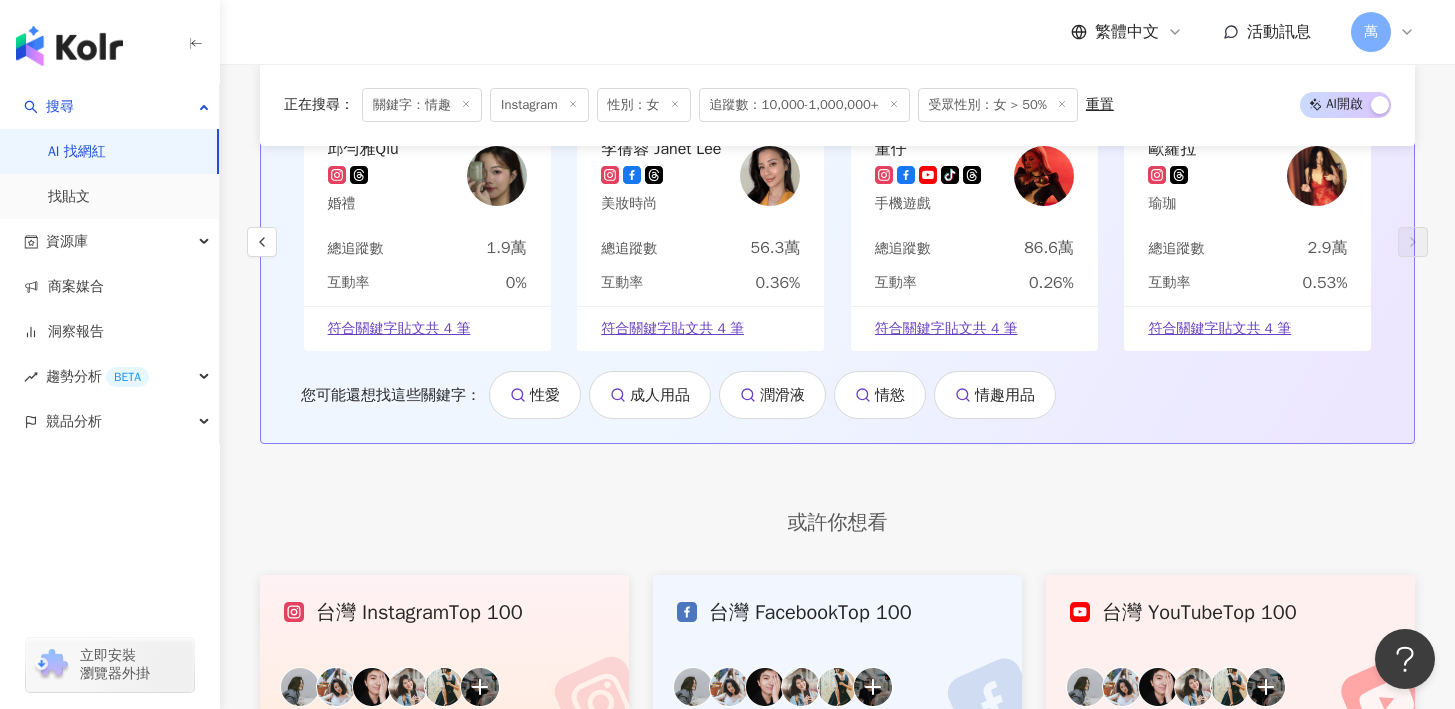 scroll, scrollTop: 27765, scrollLeft: 0, axis: vertical 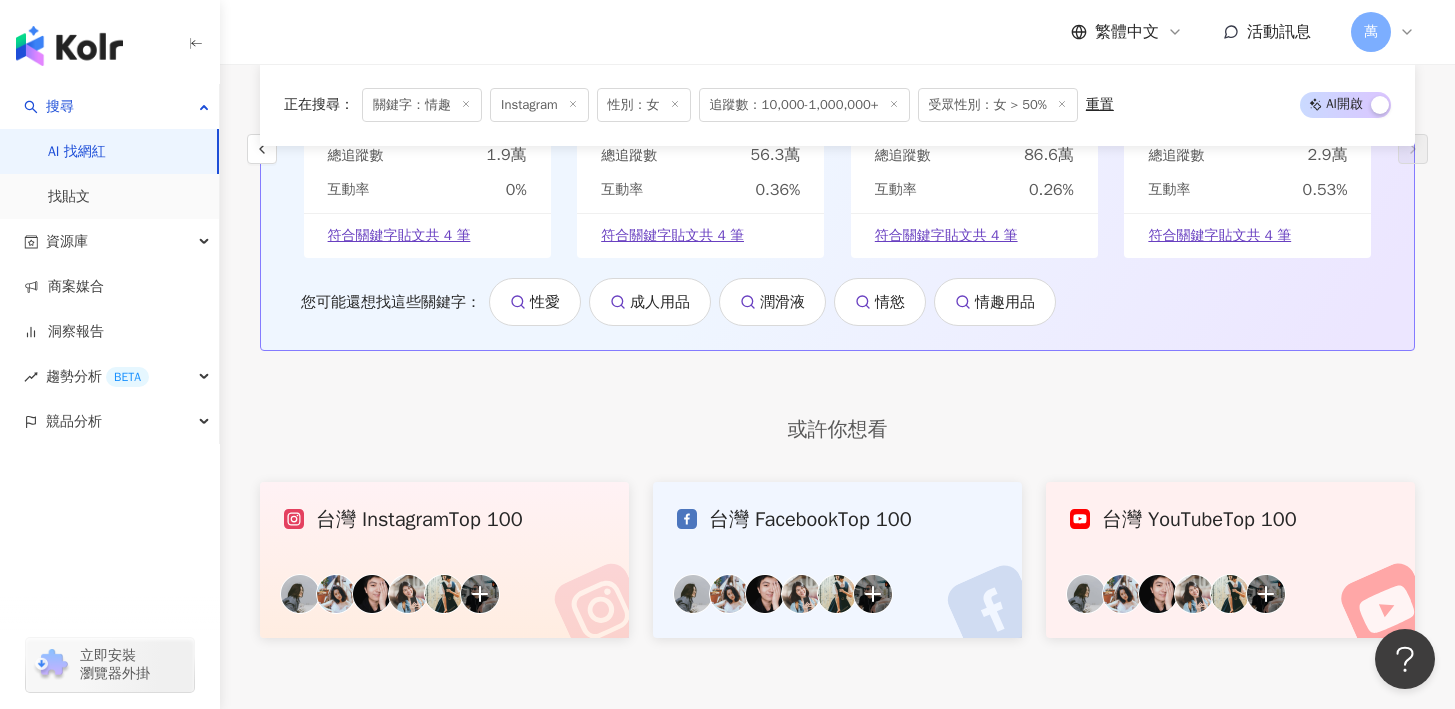 click on "情趣用品" at bounding box center [995, 302] 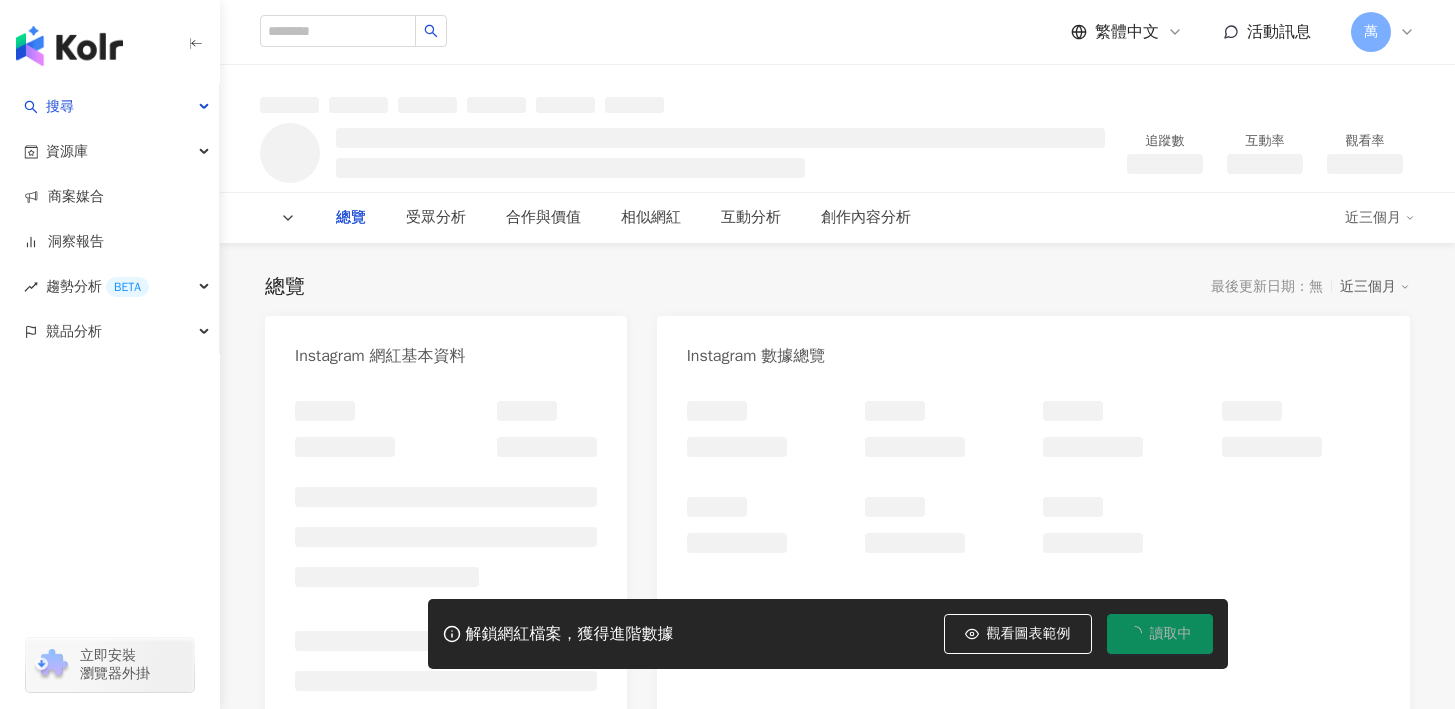 scroll, scrollTop: 0, scrollLeft: 0, axis: both 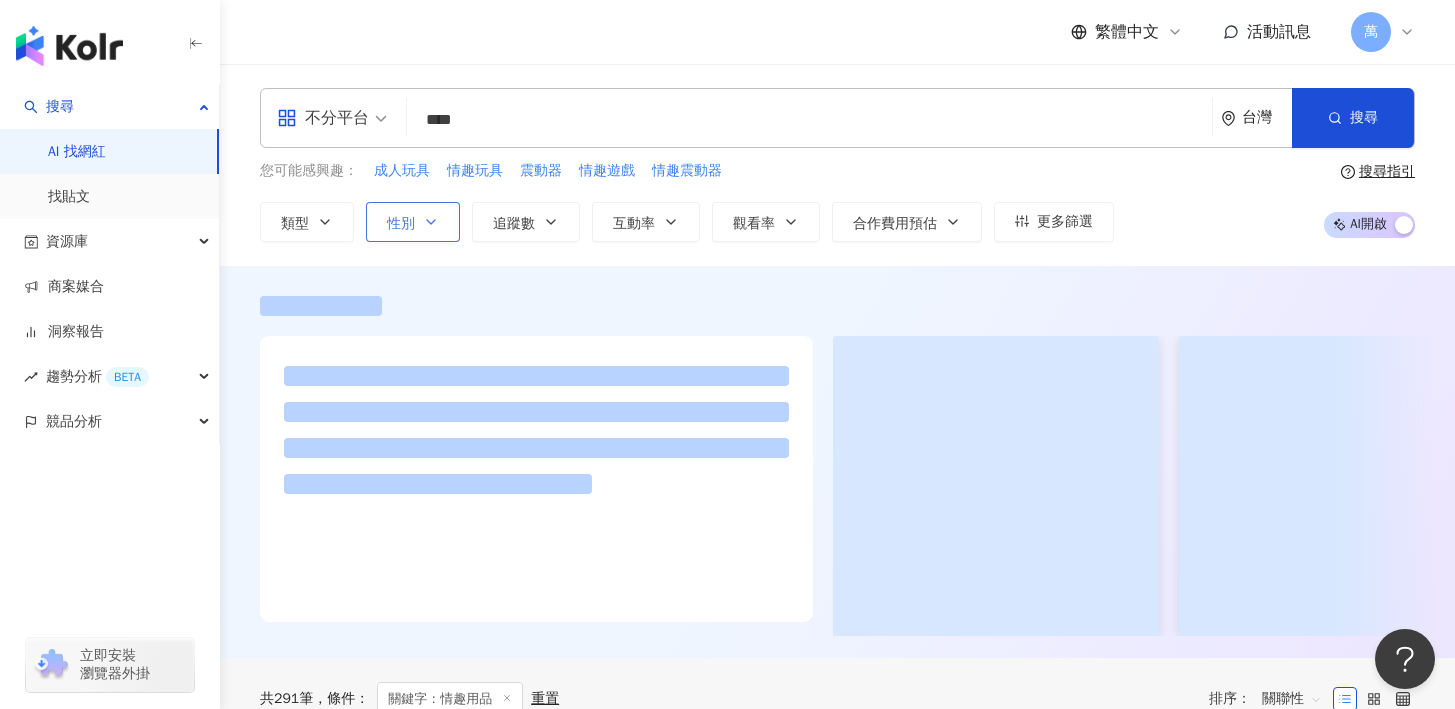 click on "性別" at bounding box center (401, 224) 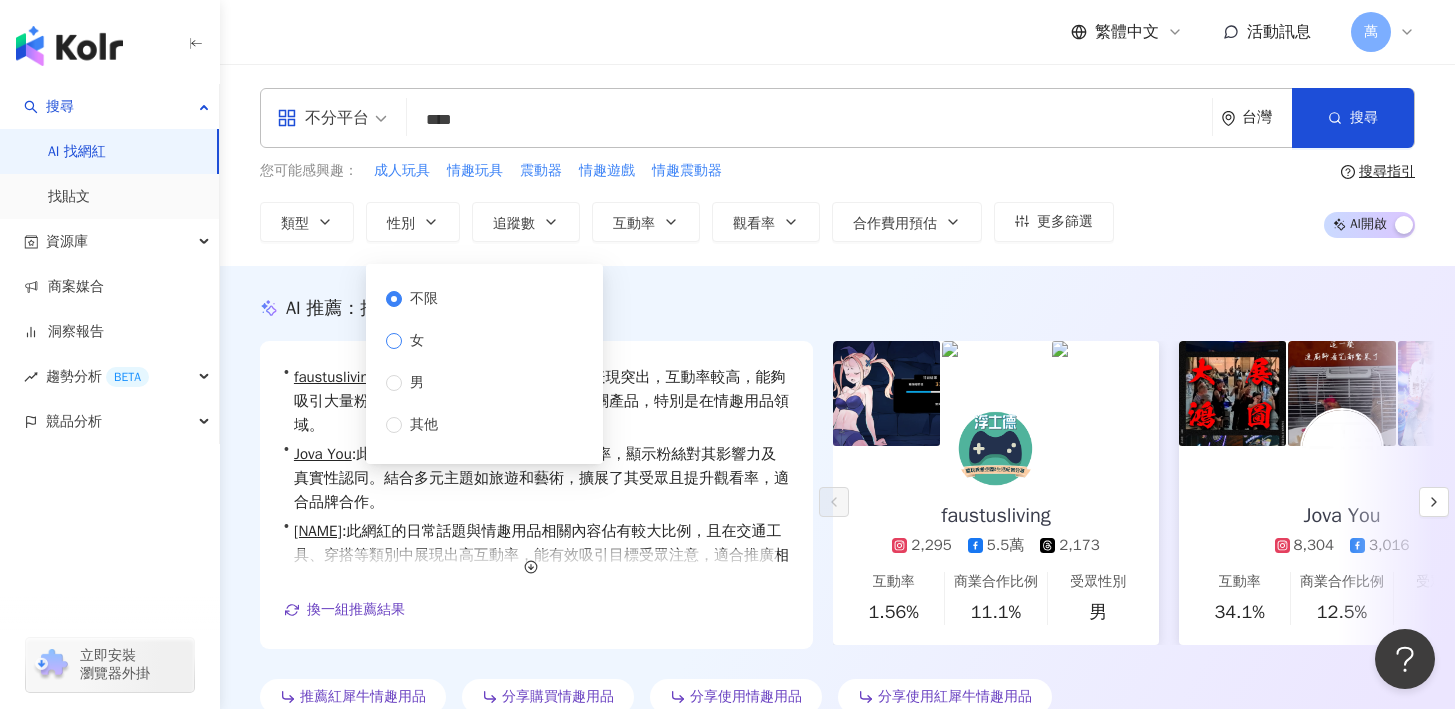 click on "女" at bounding box center (416, 341) 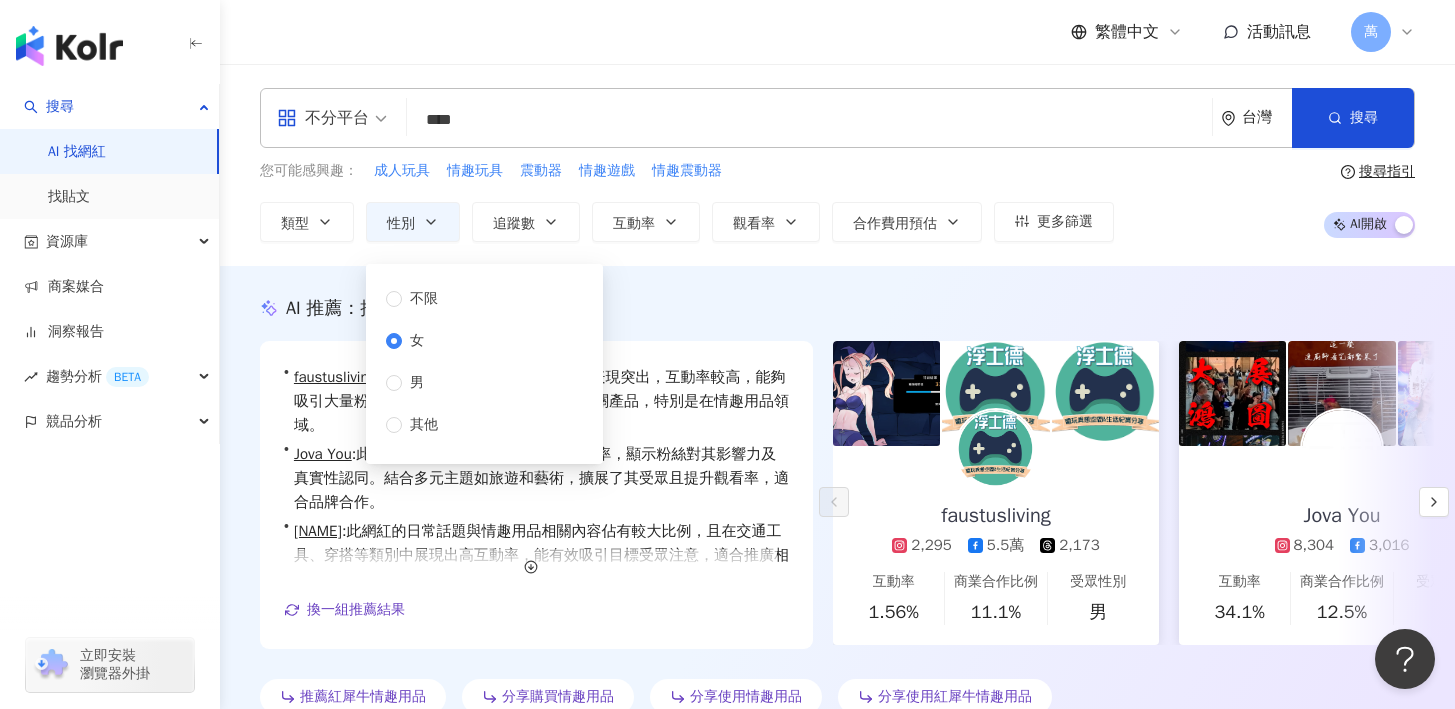 click on "不分平台 **** 台灣 搜尋 您可能感興趣： 成人玩具  情趣玩具  震動器  情趣遊戲  情趣震動器  類型 性別 追蹤數 互動率 觀看率 合作費用預估  更多篩選 不限 女 男 其他 搜尋指引 AI  開啟 AI  關閉" at bounding box center (837, 165) 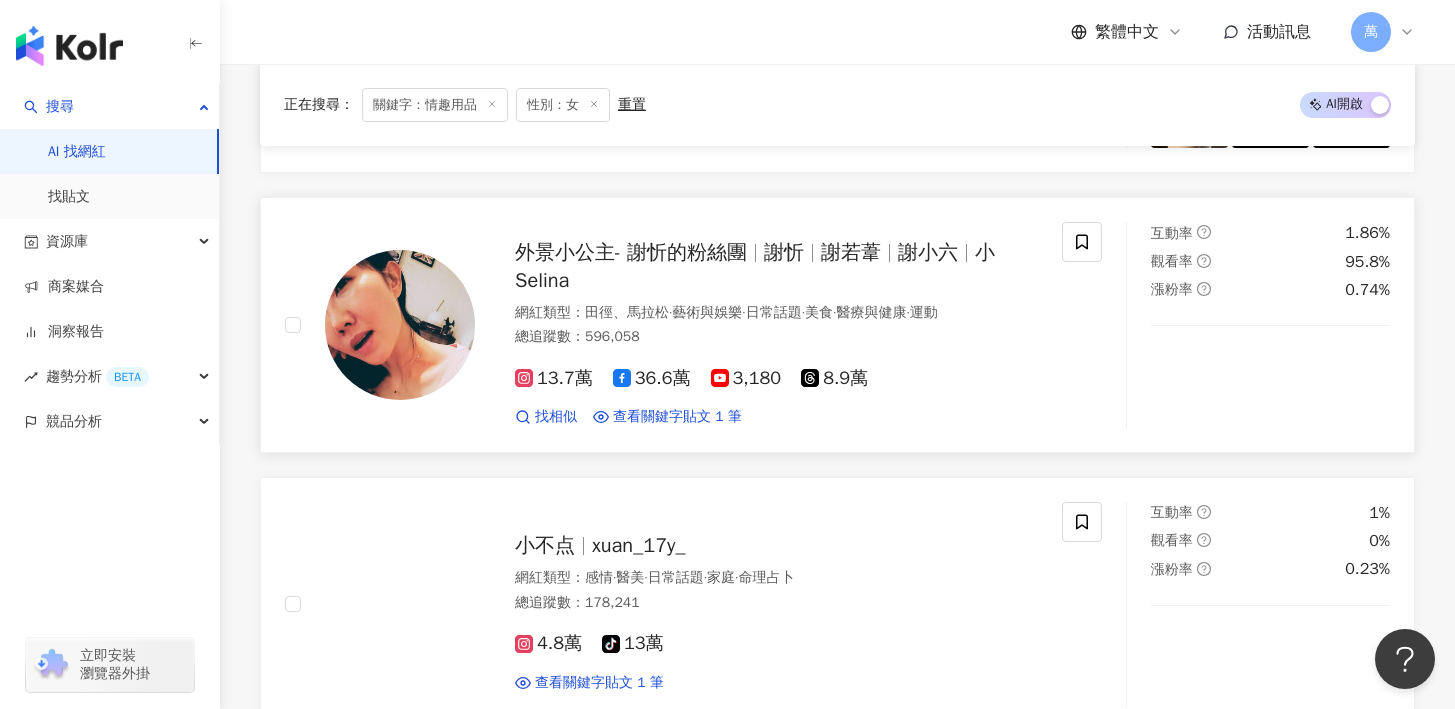 scroll, scrollTop: 671, scrollLeft: 0, axis: vertical 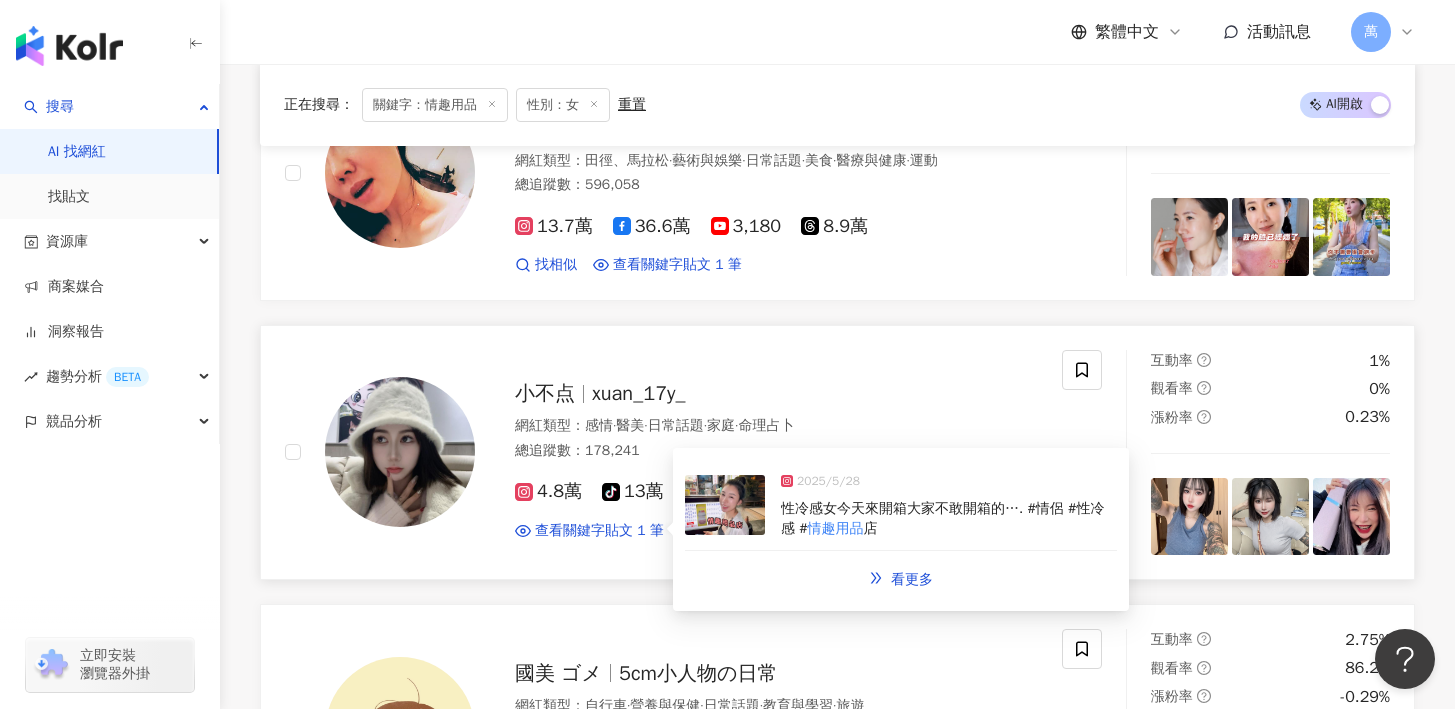 click on "2025/5/28" at bounding box center (949, 486) 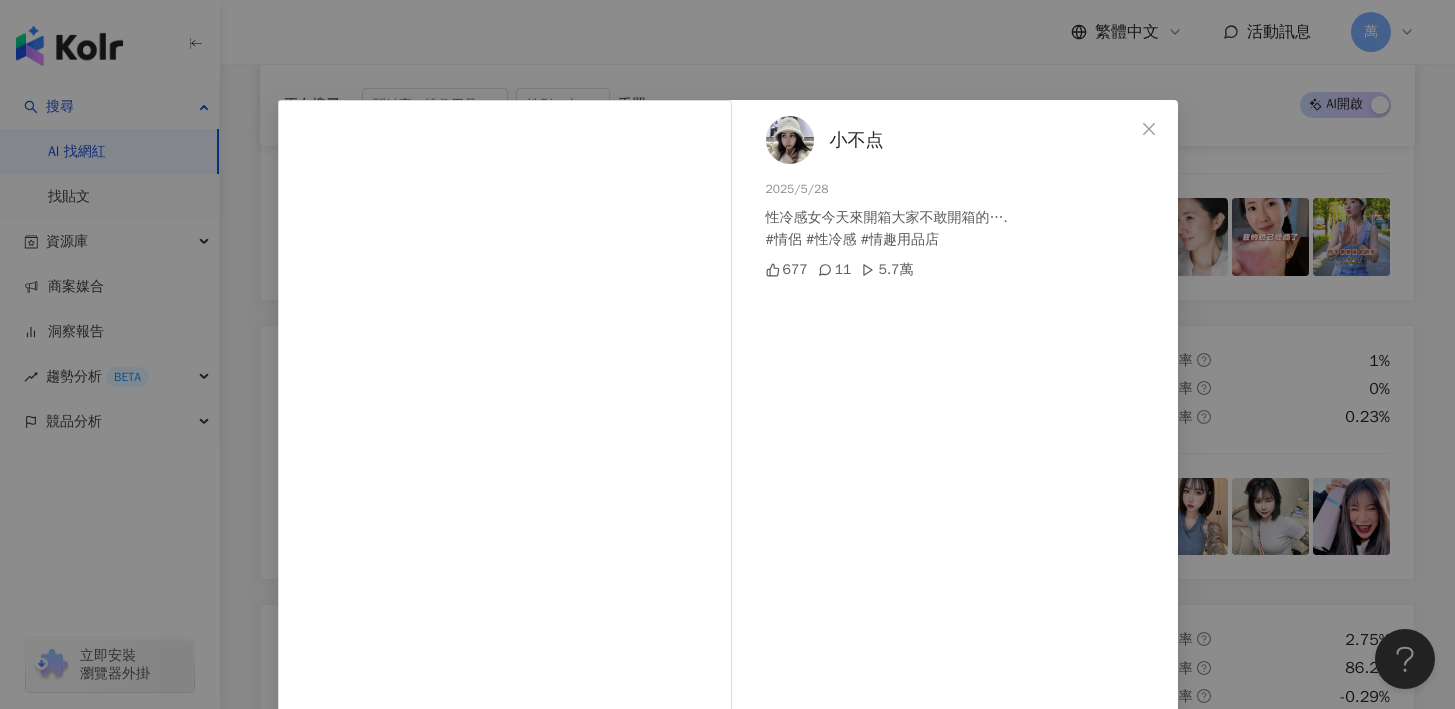 click on "小不点" at bounding box center (857, 140) 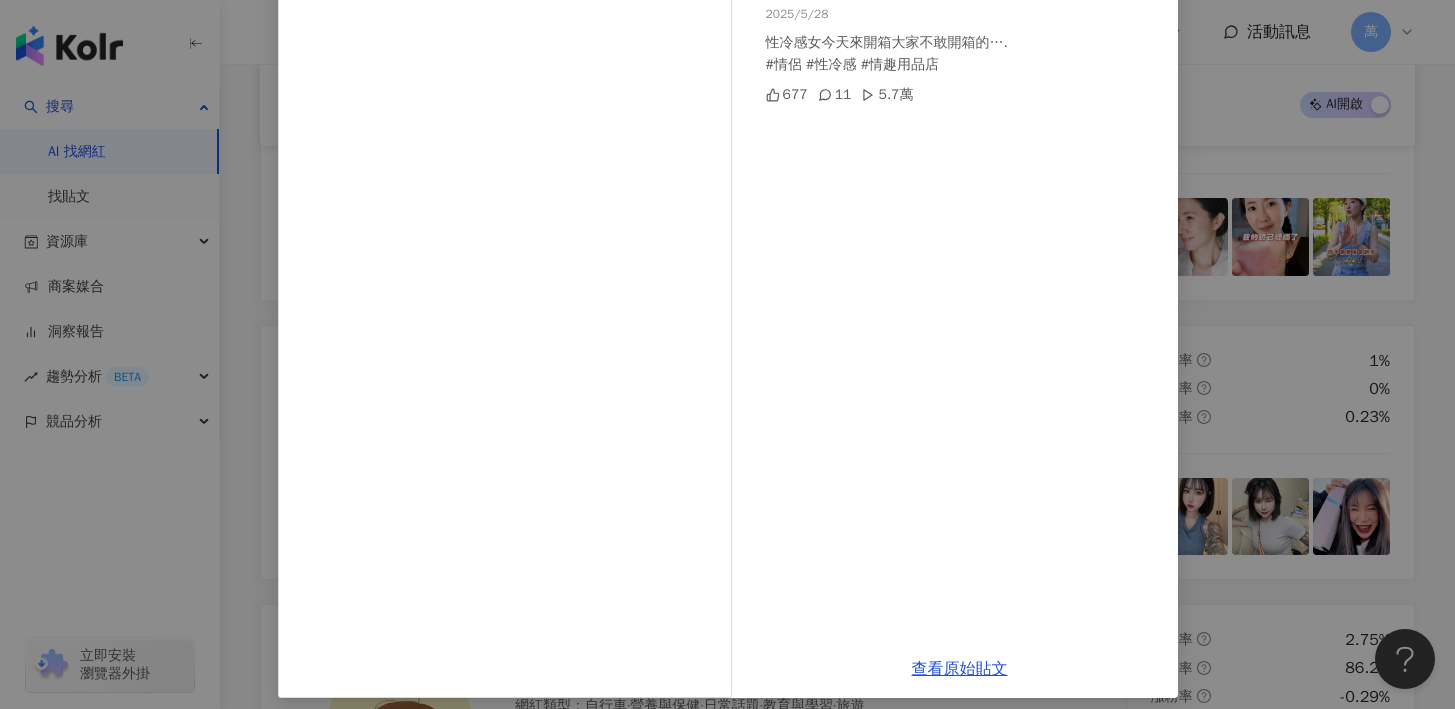 scroll, scrollTop: 188, scrollLeft: 0, axis: vertical 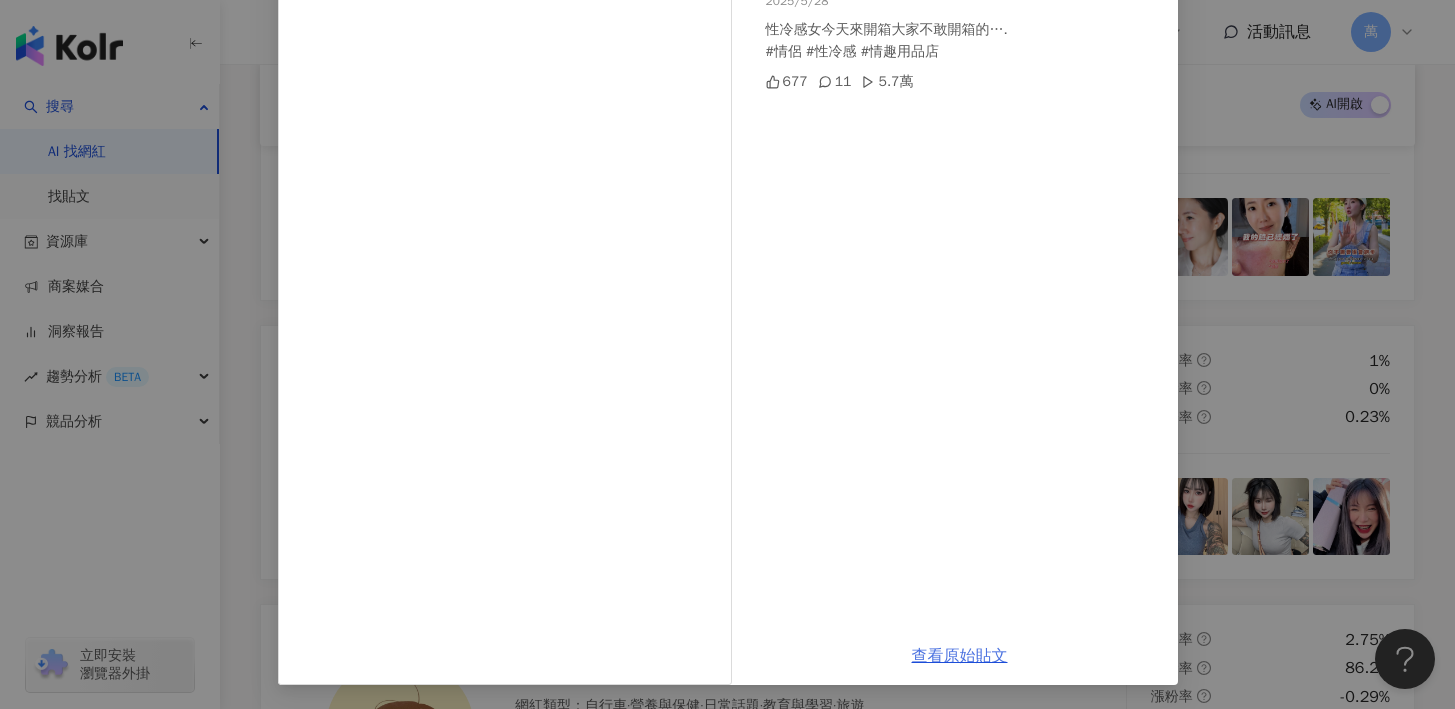 click on "查看原始貼文" at bounding box center (960, 656) 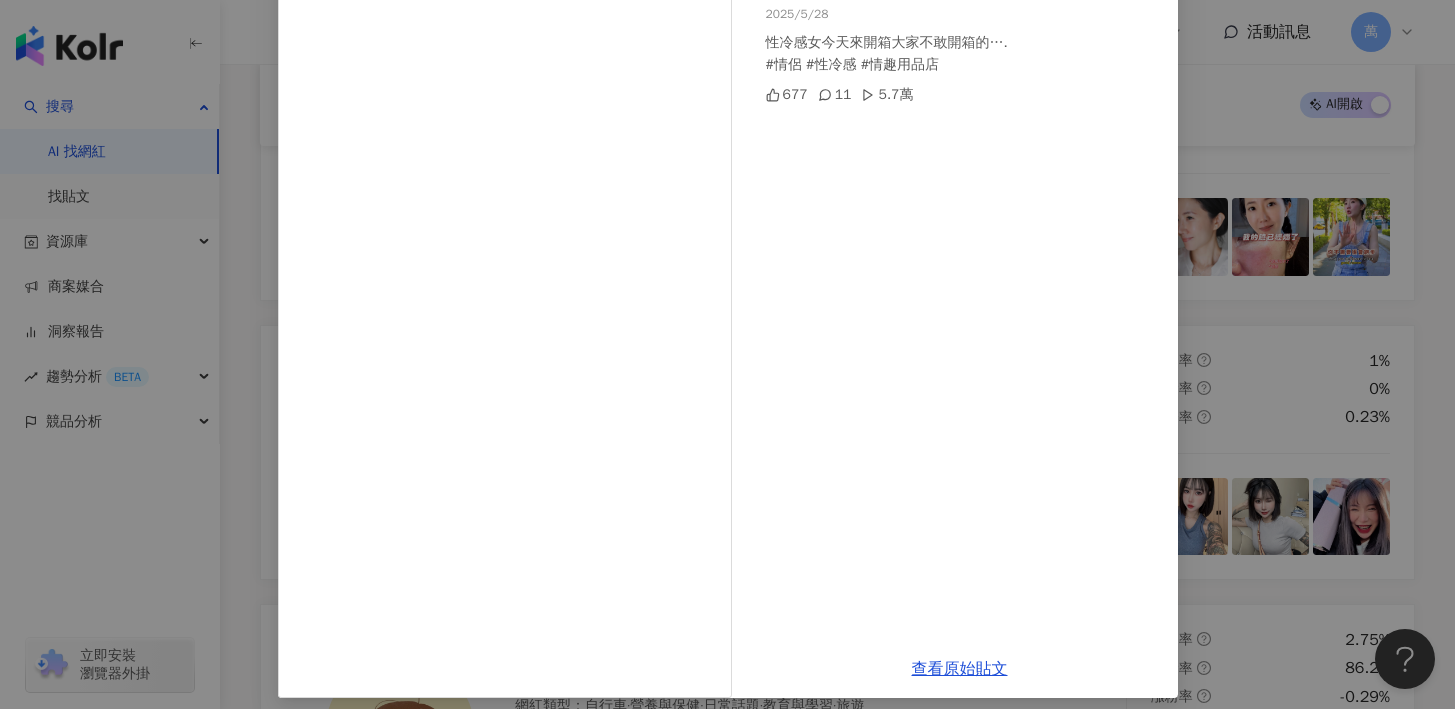 scroll, scrollTop: 188, scrollLeft: 0, axis: vertical 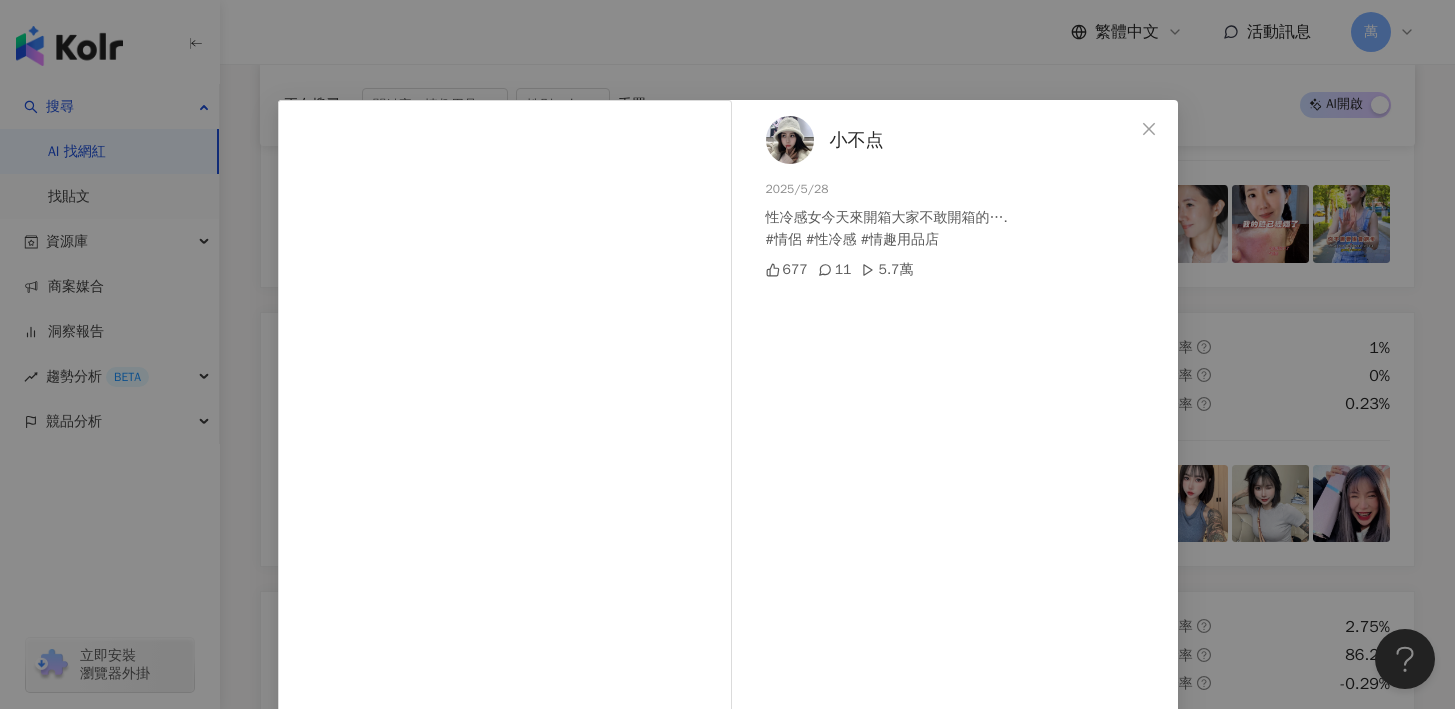 click on "小不点" at bounding box center [857, 140] 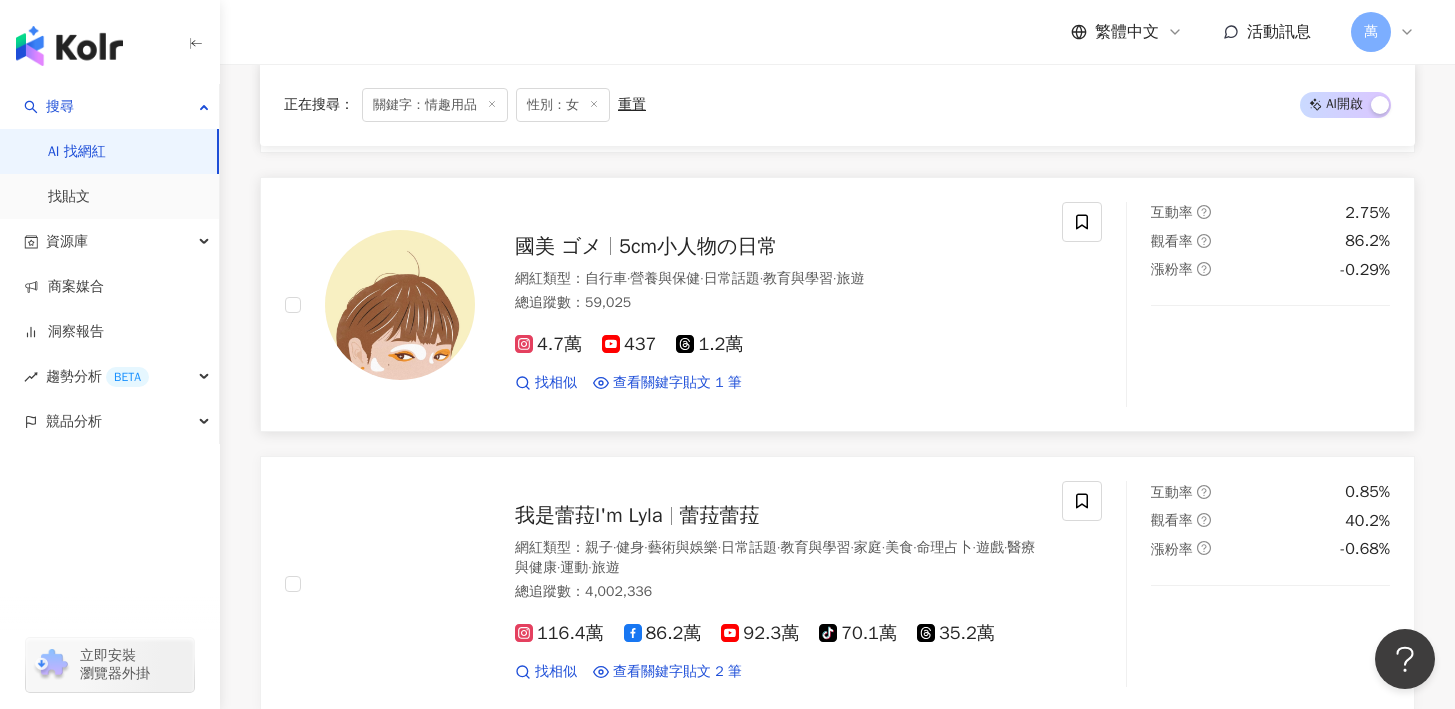 scroll, scrollTop: 1178, scrollLeft: 0, axis: vertical 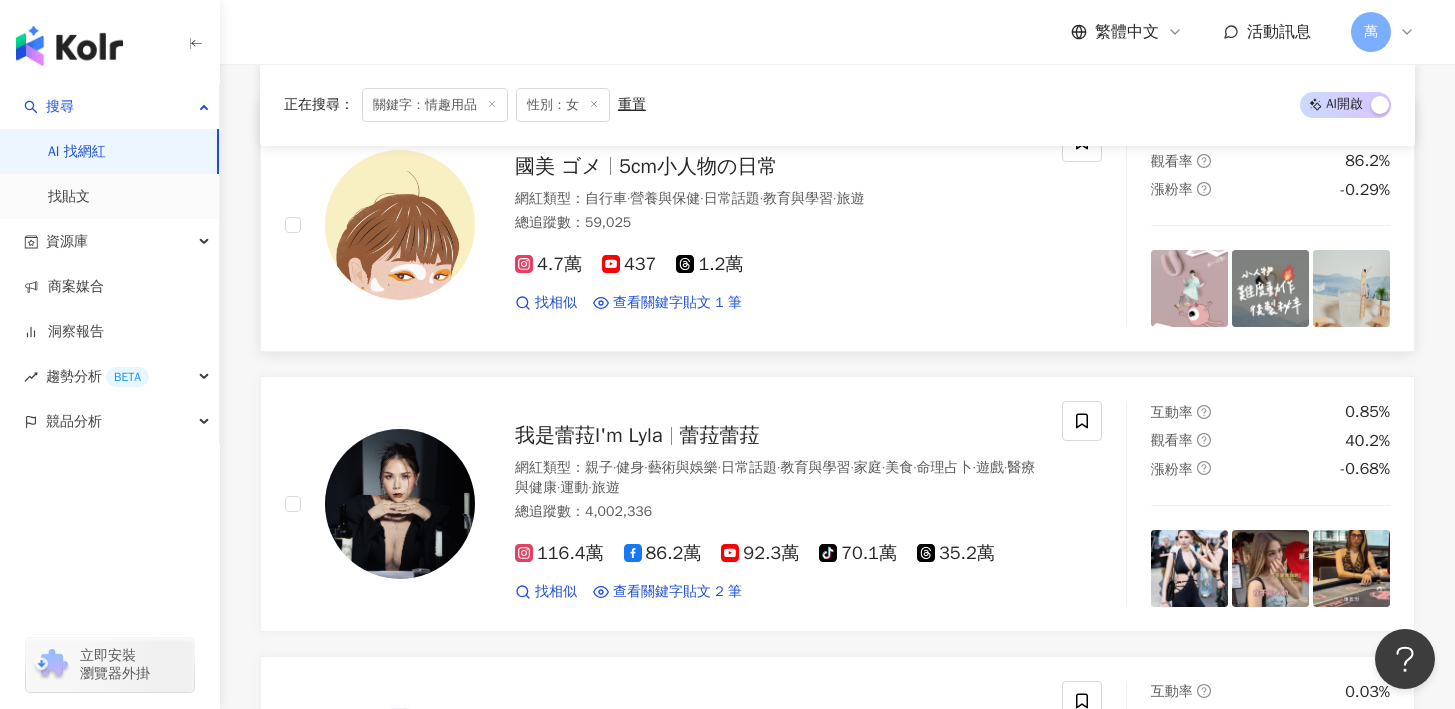 click at bounding box center [1189, 288] 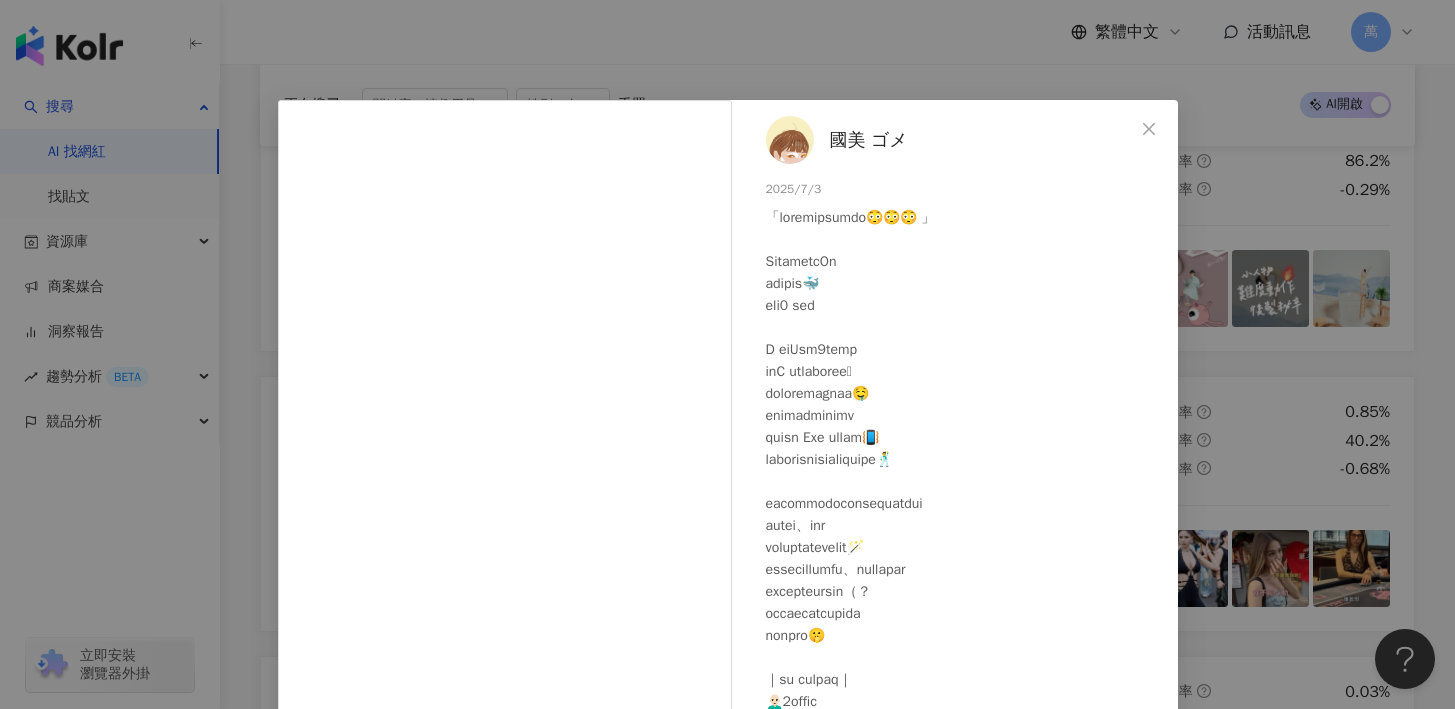 scroll, scrollTop: 345, scrollLeft: 0, axis: vertical 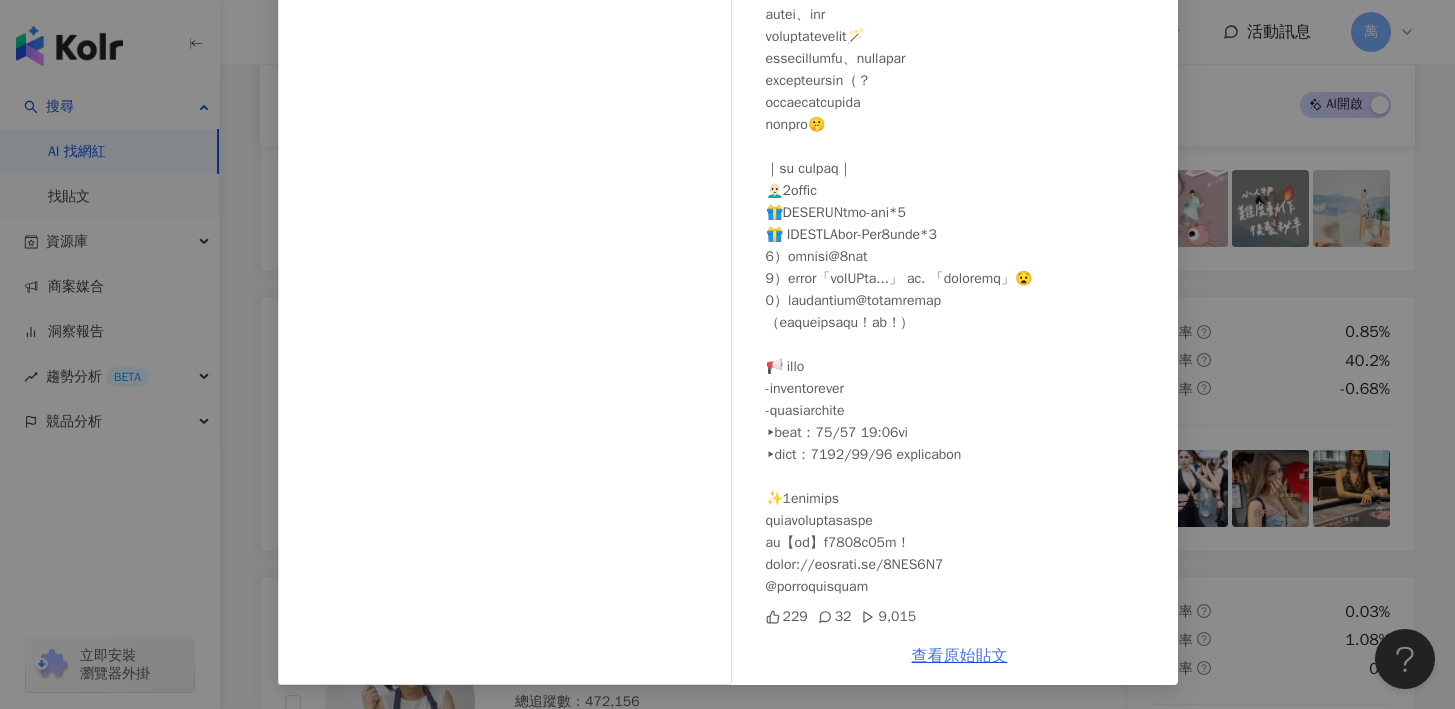 click on "查看原始貼文" at bounding box center (960, 656) 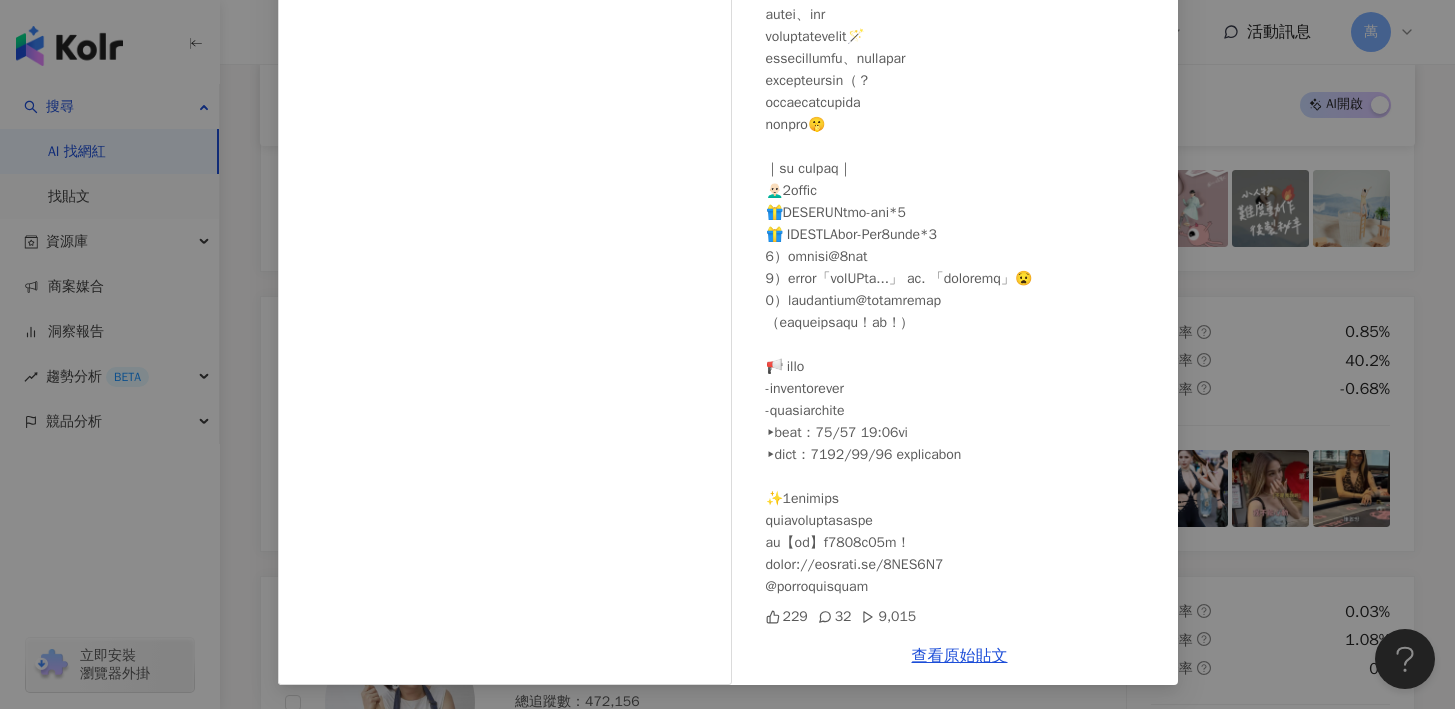click on "國美 ゴメ  2025/7/3 229 32 9,015 查看原始貼文" at bounding box center (727, 354) 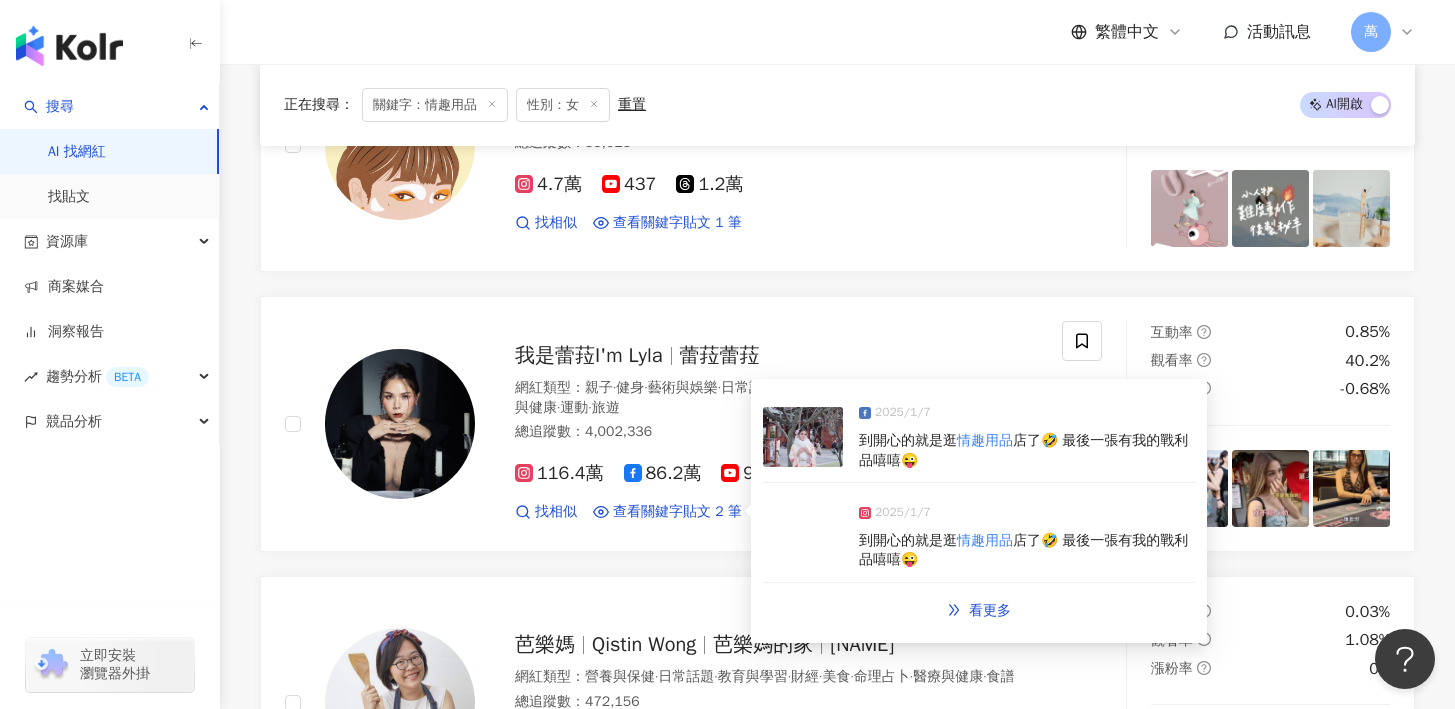 scroll, scrollTop: 1603, scrollLeft: 0, axis: vertical 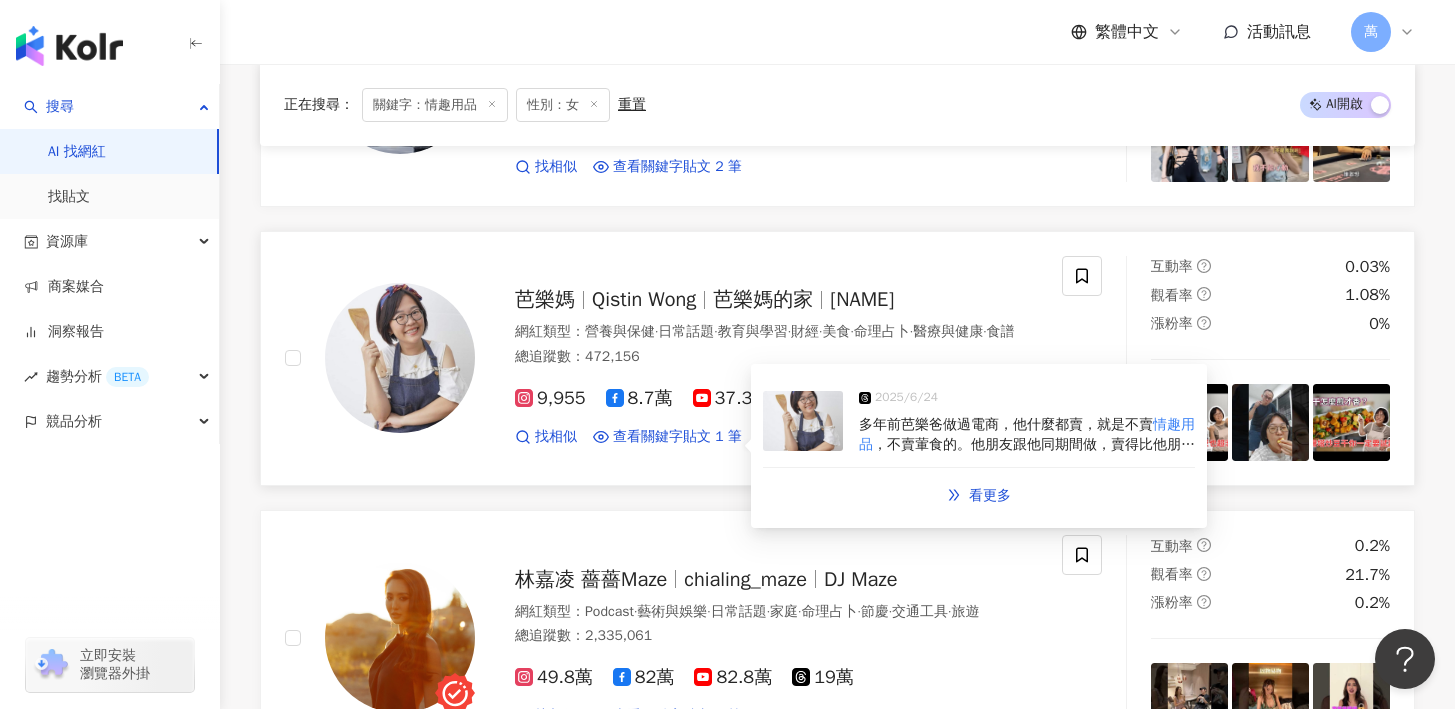 click on "多年前芭樂爸做過電商，他什麼都賣，就是不賣" at bounding box center (1006, 424) 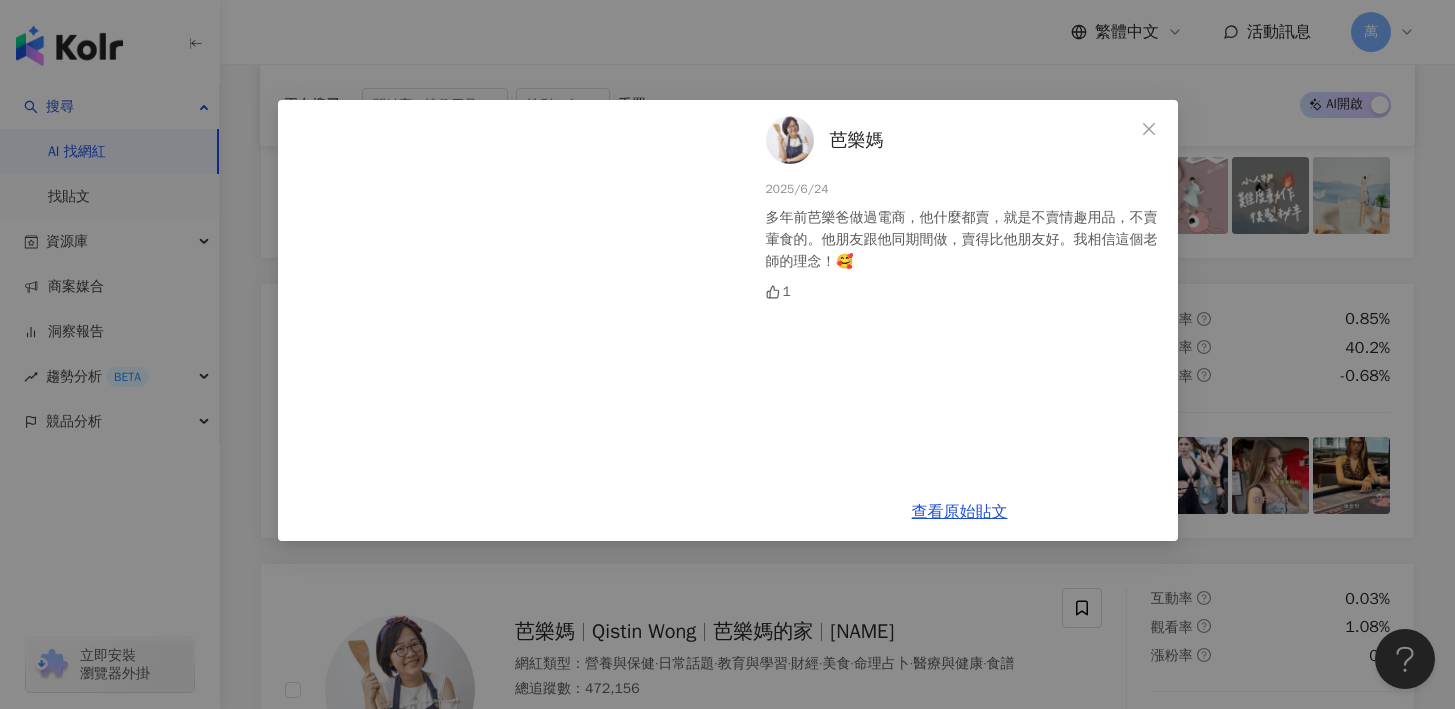 scroll, scrollTop: 1309, scrollLeft: 0, axis: vertical 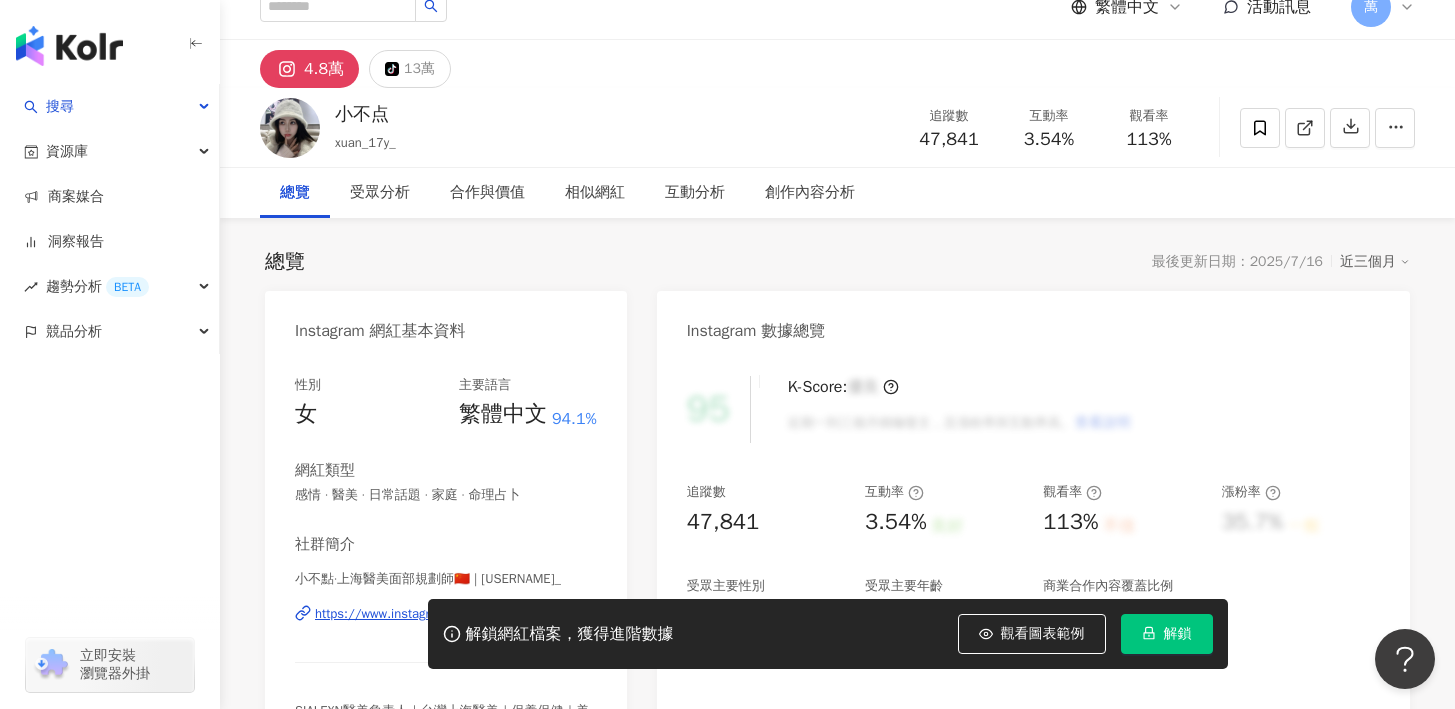 click on "解鎖" at bounding box center (1178, 634) 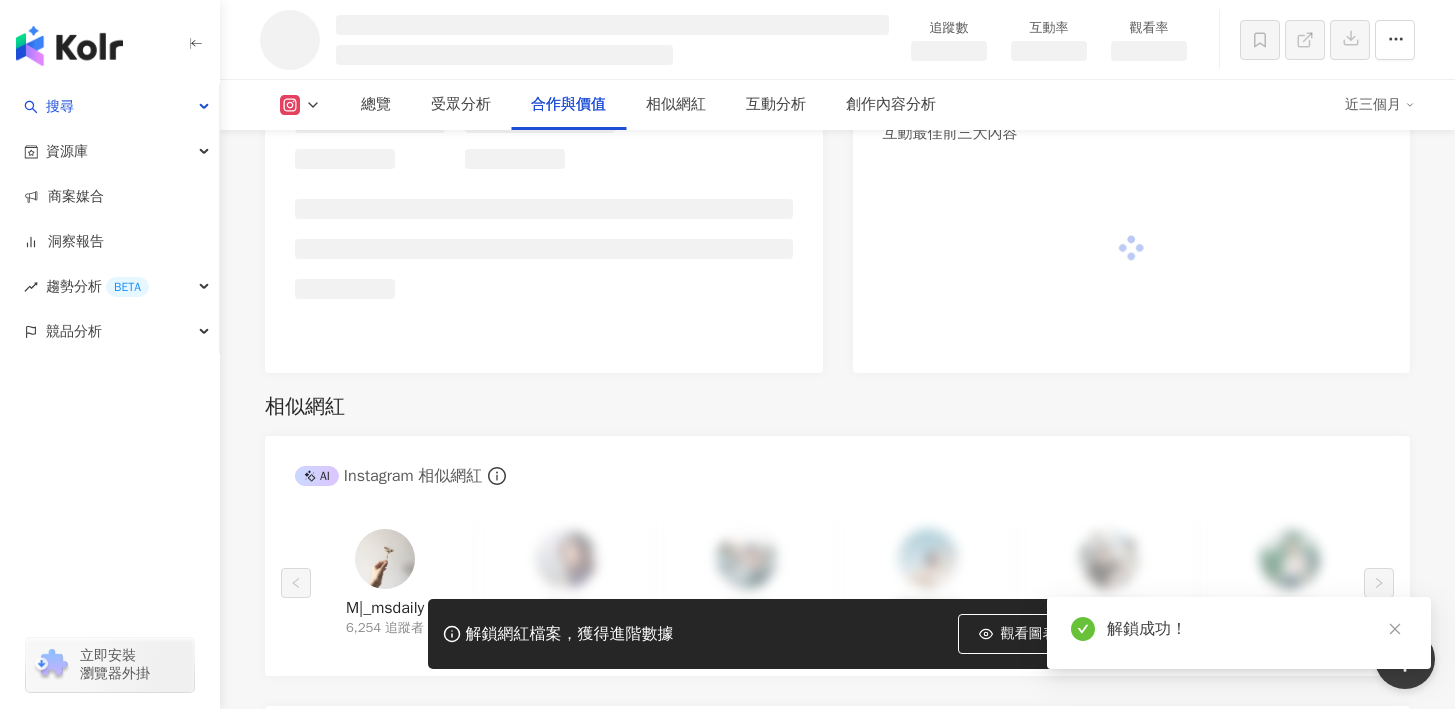 scroll, scrollTop: 2832, scrollLeft: 0, axis: vertical 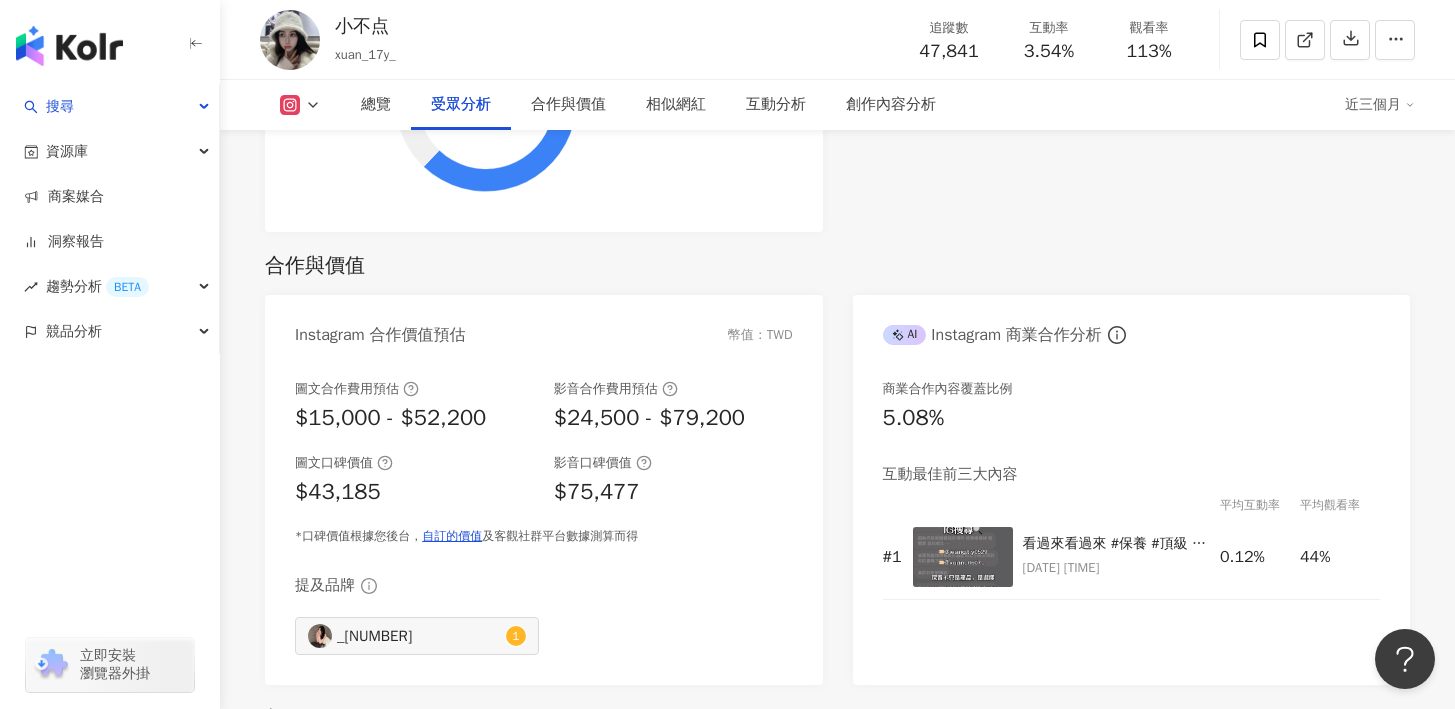 click at bounding box center [1405, 659] 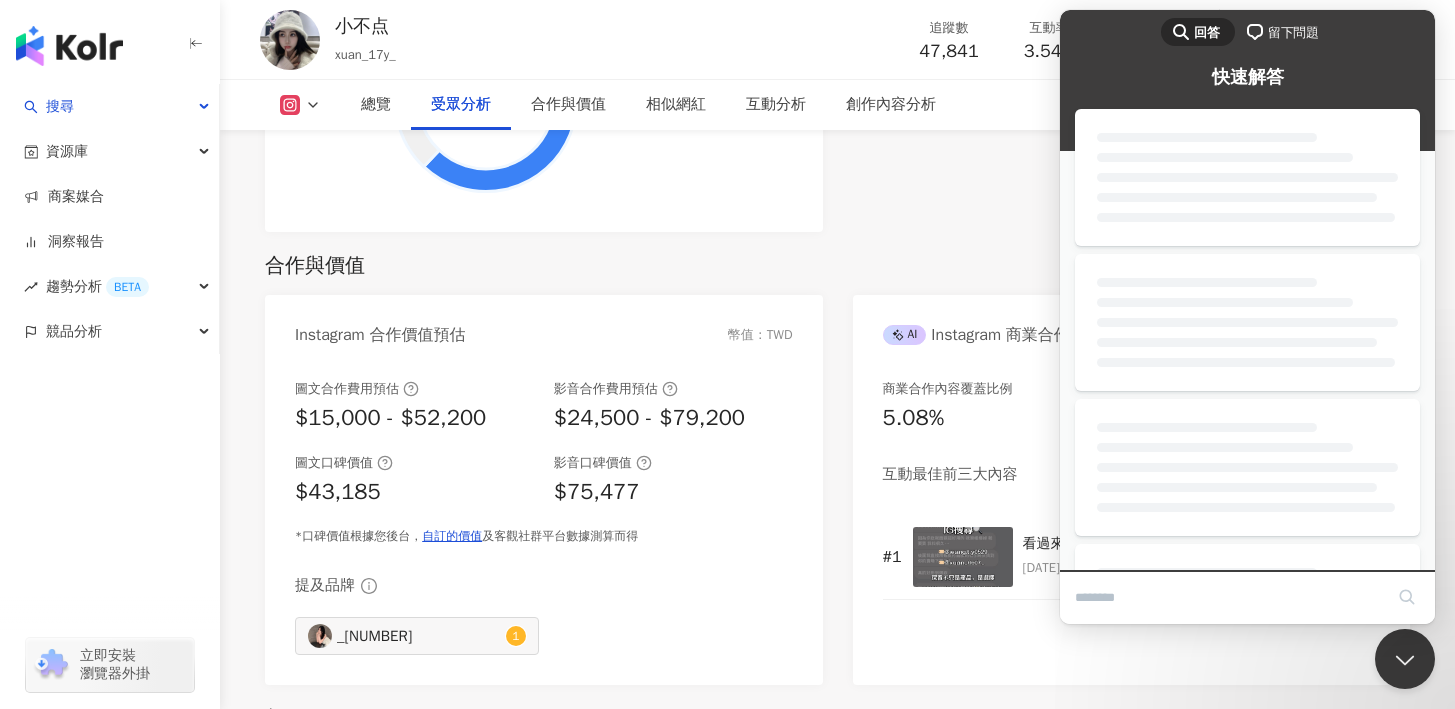 scroll, scrollTop: 0, scrollLeft: 0, axis: both 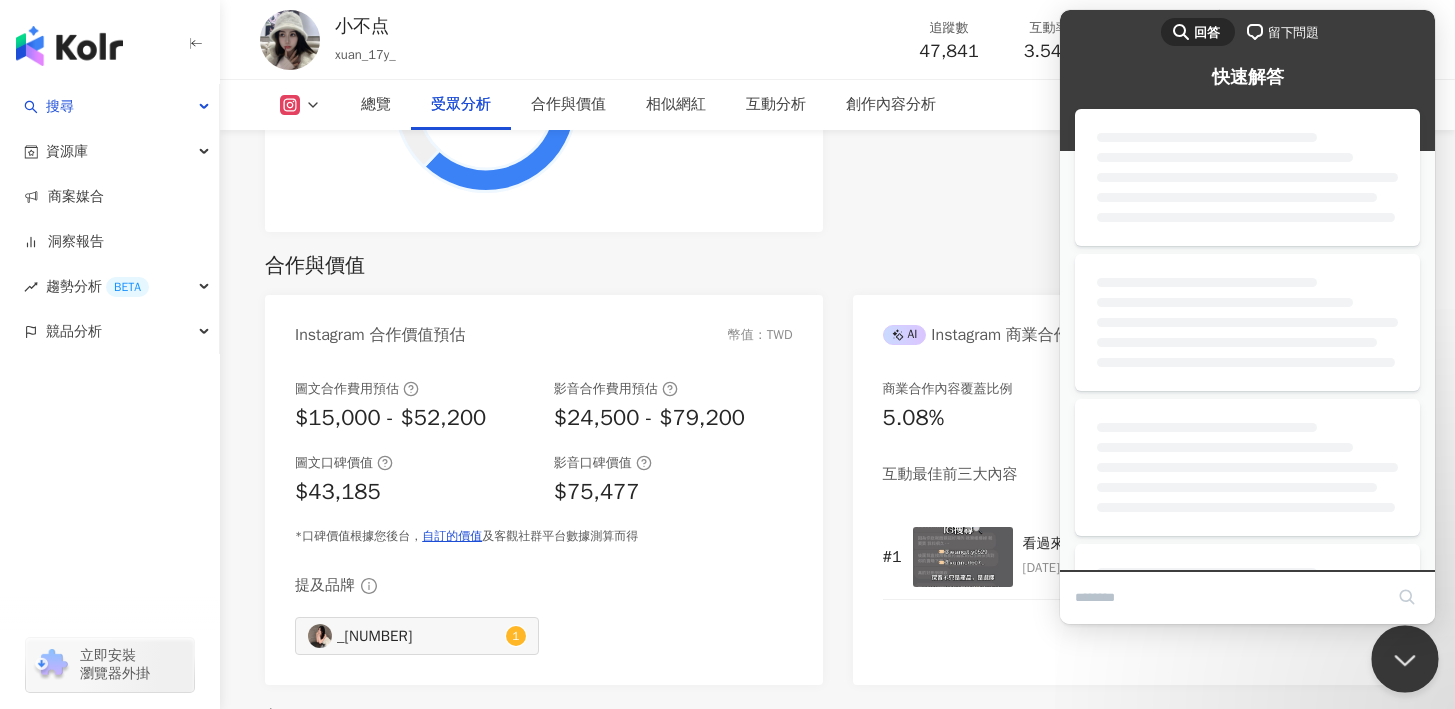 click at bounding box center (1401, 655) 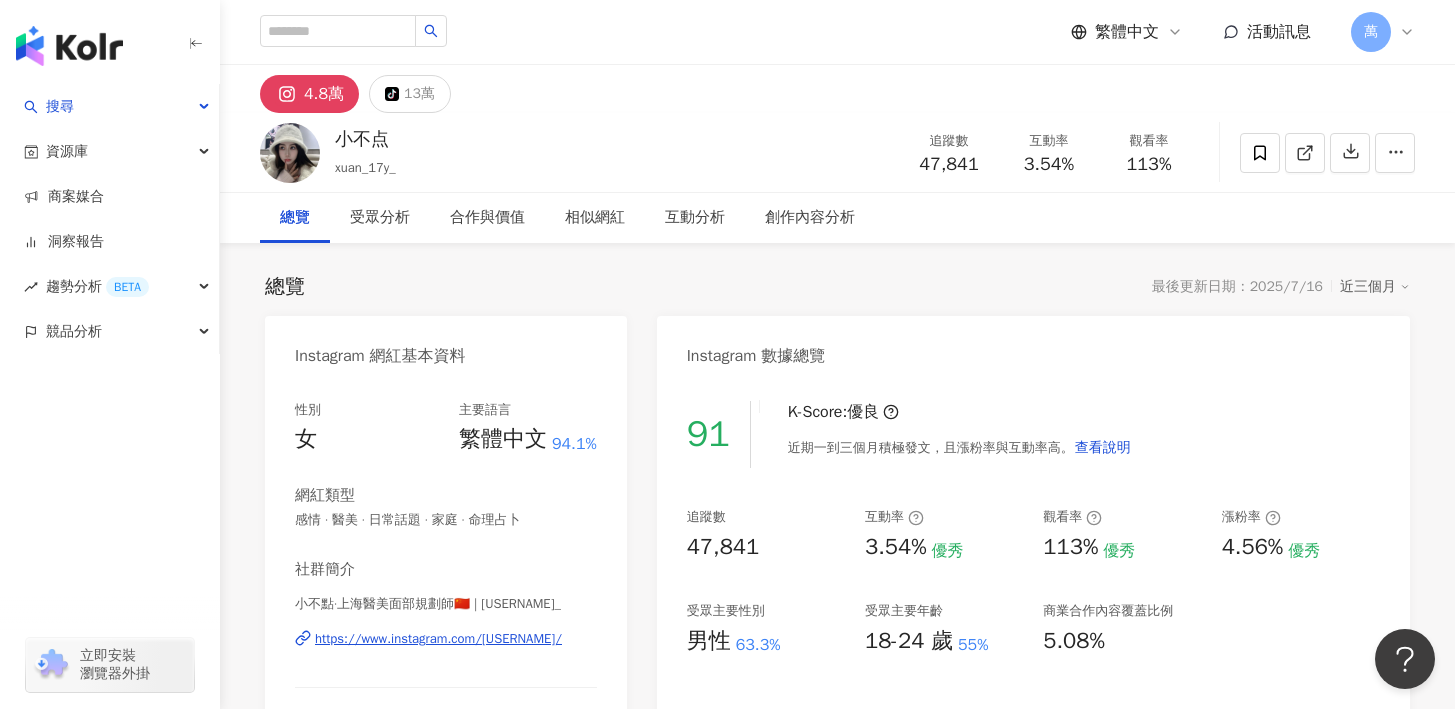 scroll, scrollTop: 37, scrollLeft: 0, axis: vertical 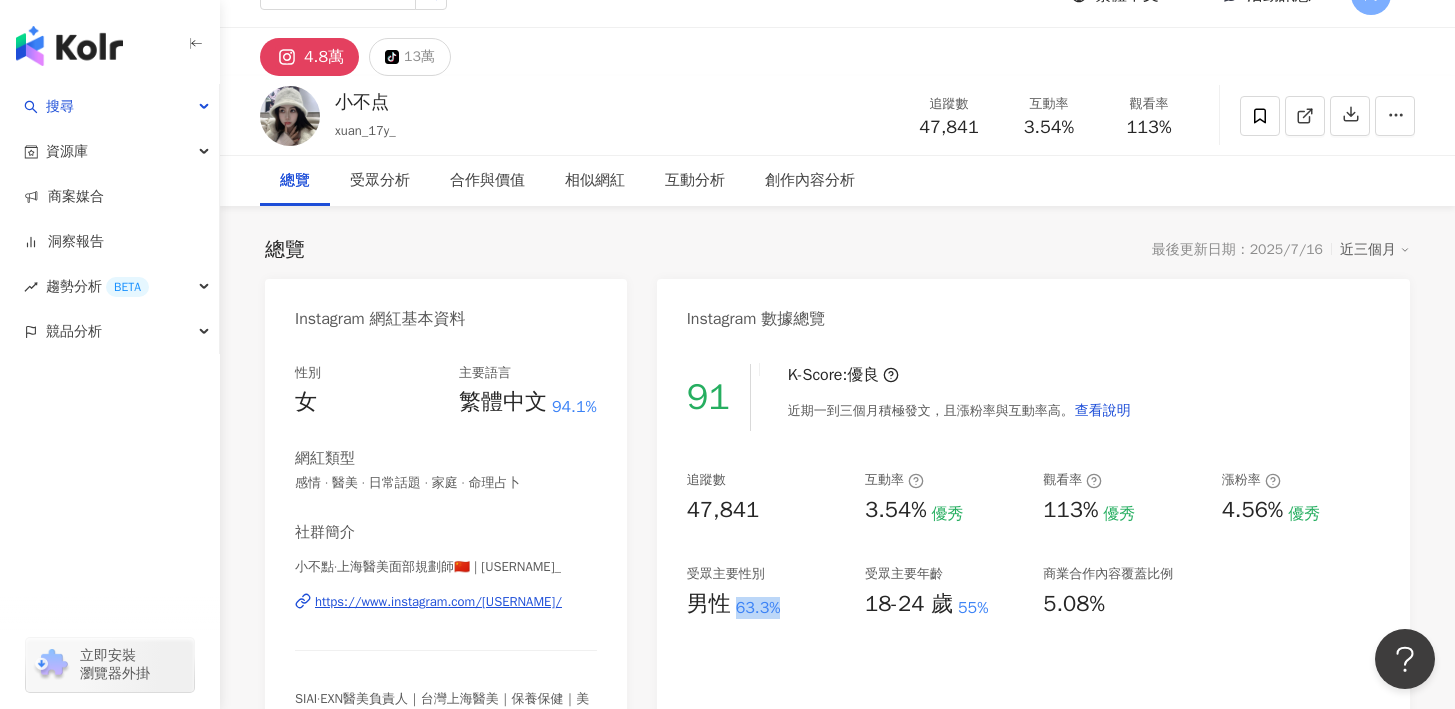 drag, startPoint x: 783, startPoint y: 610, endPoint x: 730, endPoint y: 611, distance: 53.009434 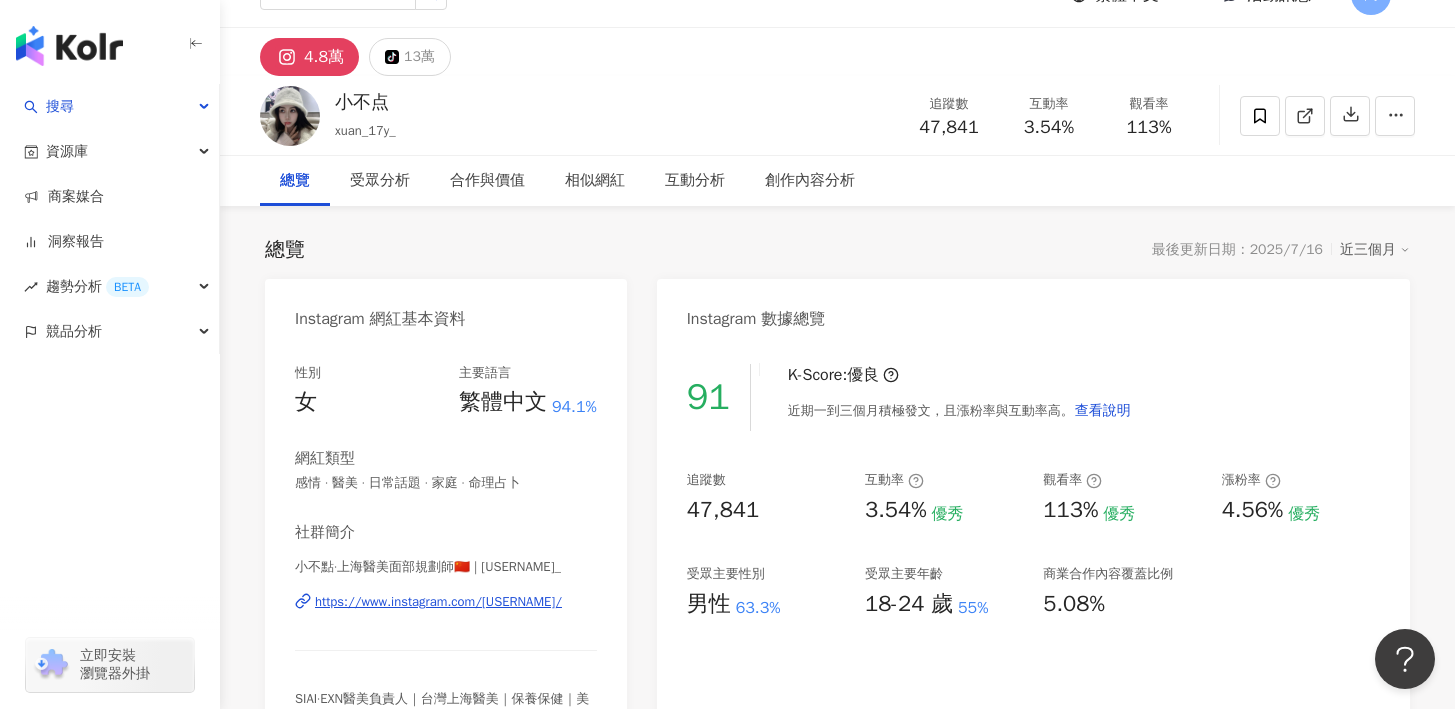 click on "近三個月" at bounding box center (1375, 250) 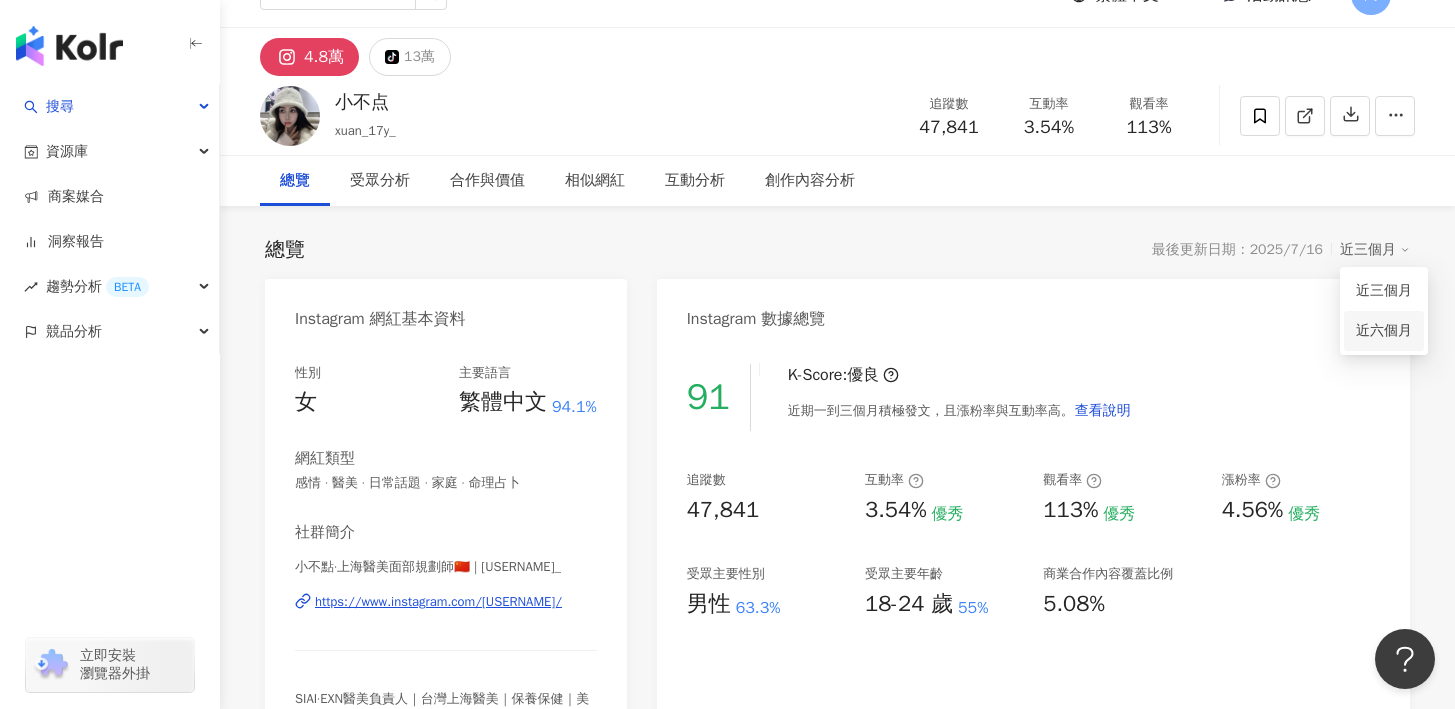 click on "近六個月" at bounding box center [1384, 331] 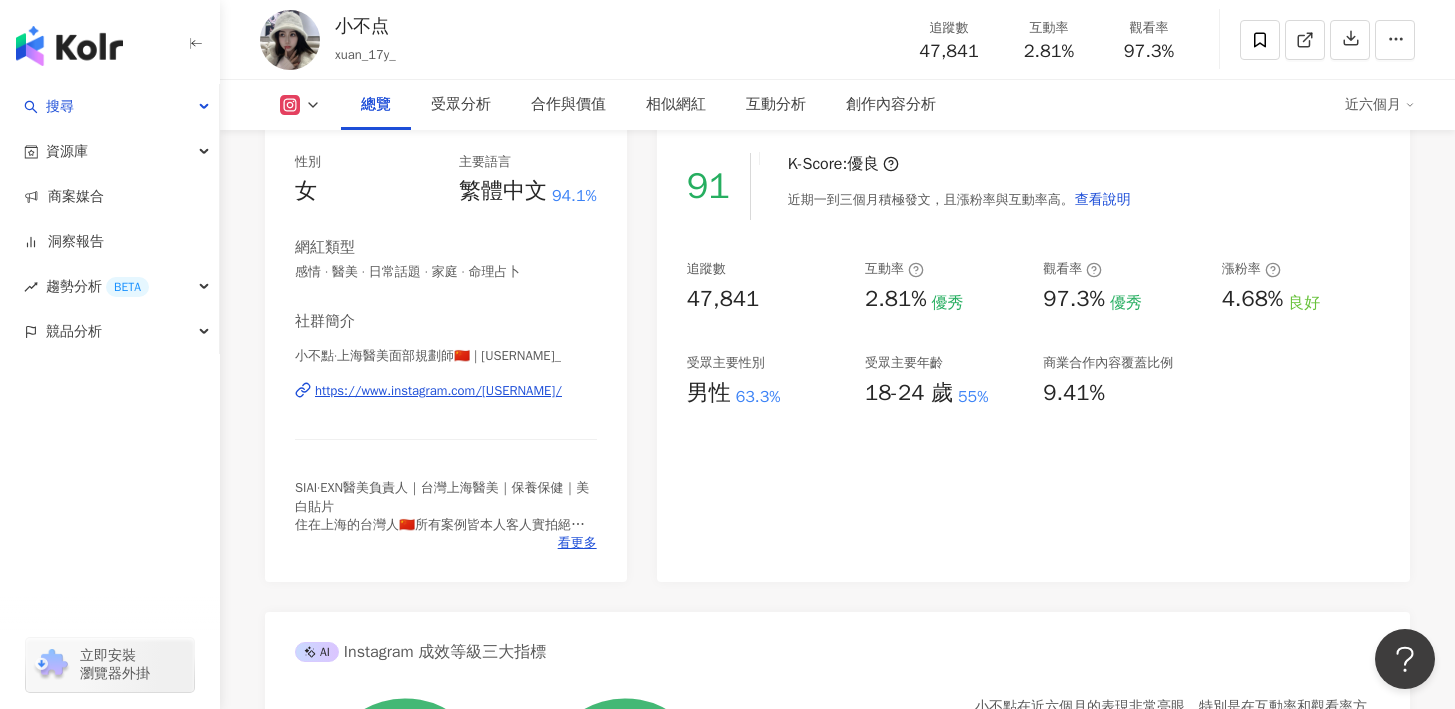 scroll, scrollTop: 0, scrollLeft: 0, axis: both 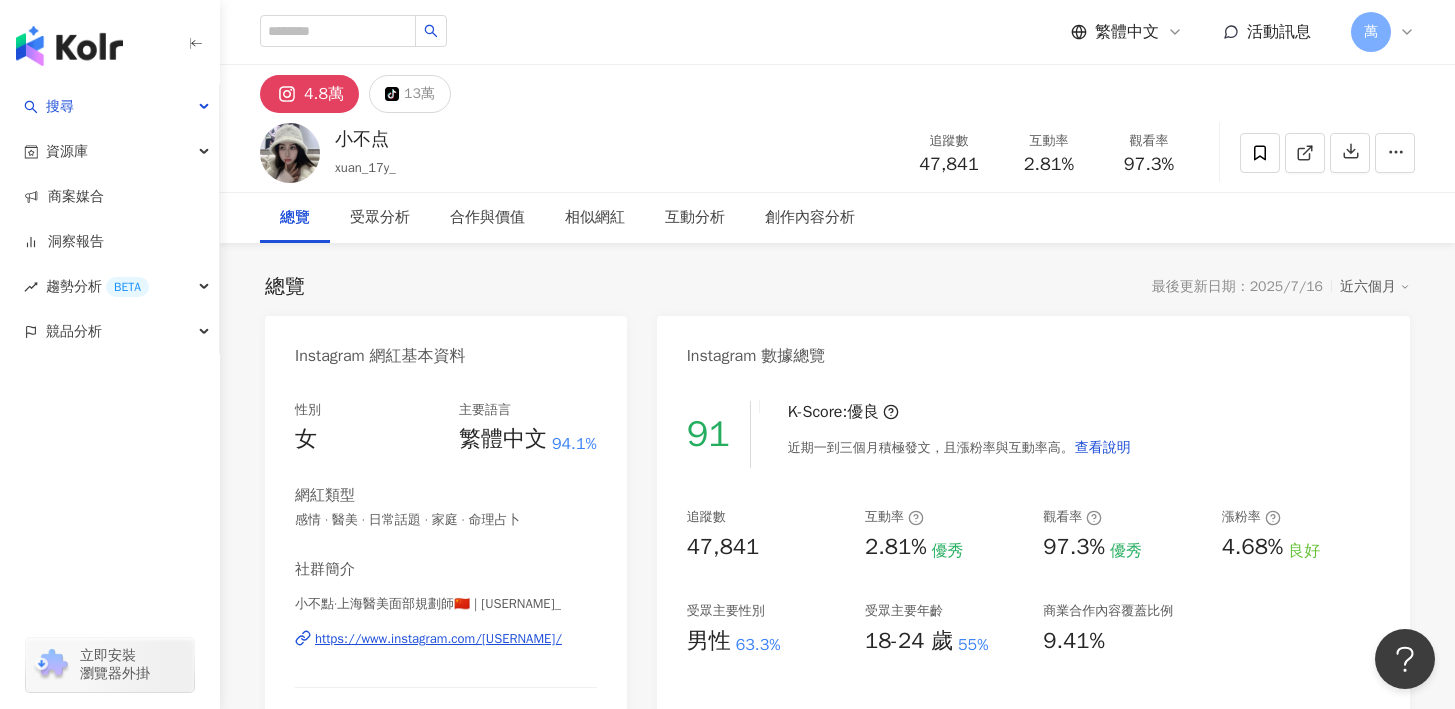 click on "近六個月" at bounding box center (1375, 287) 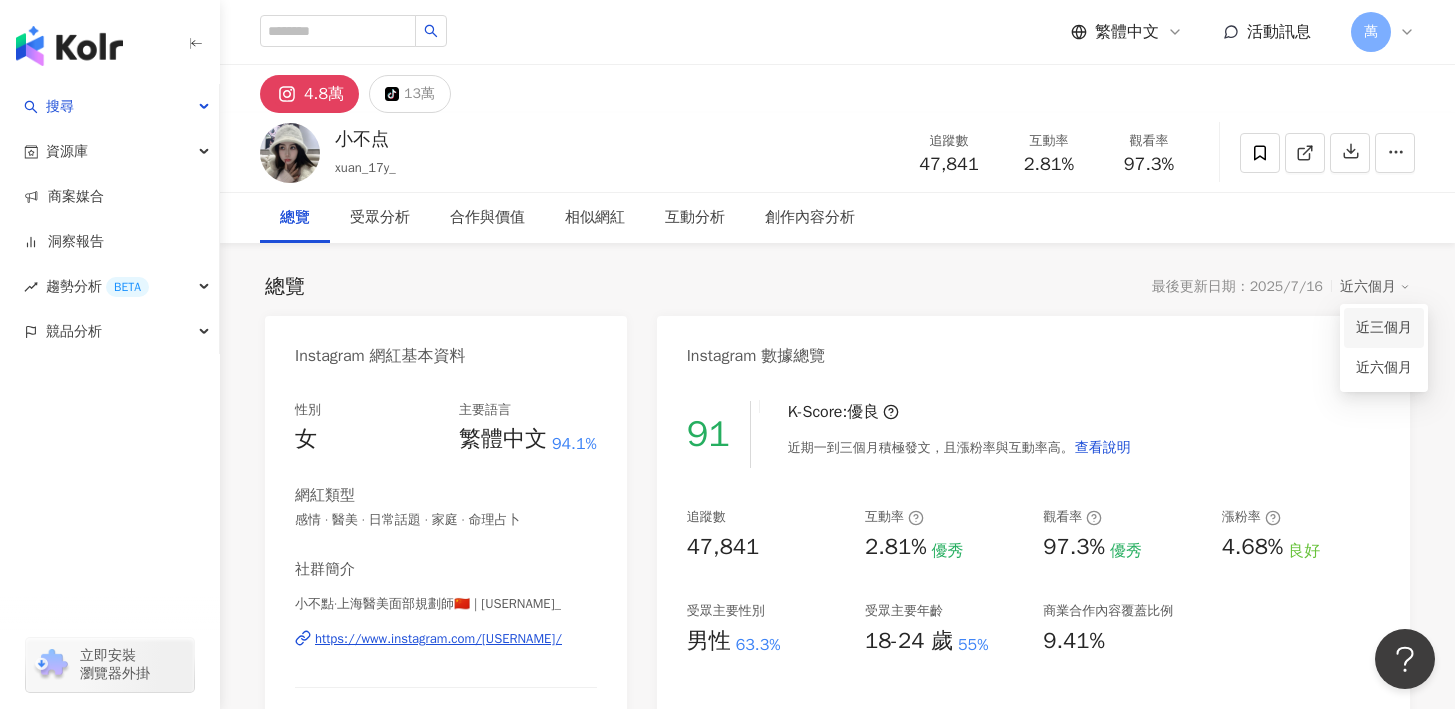 click on "近三個月" at bounding box center (1384, 328) 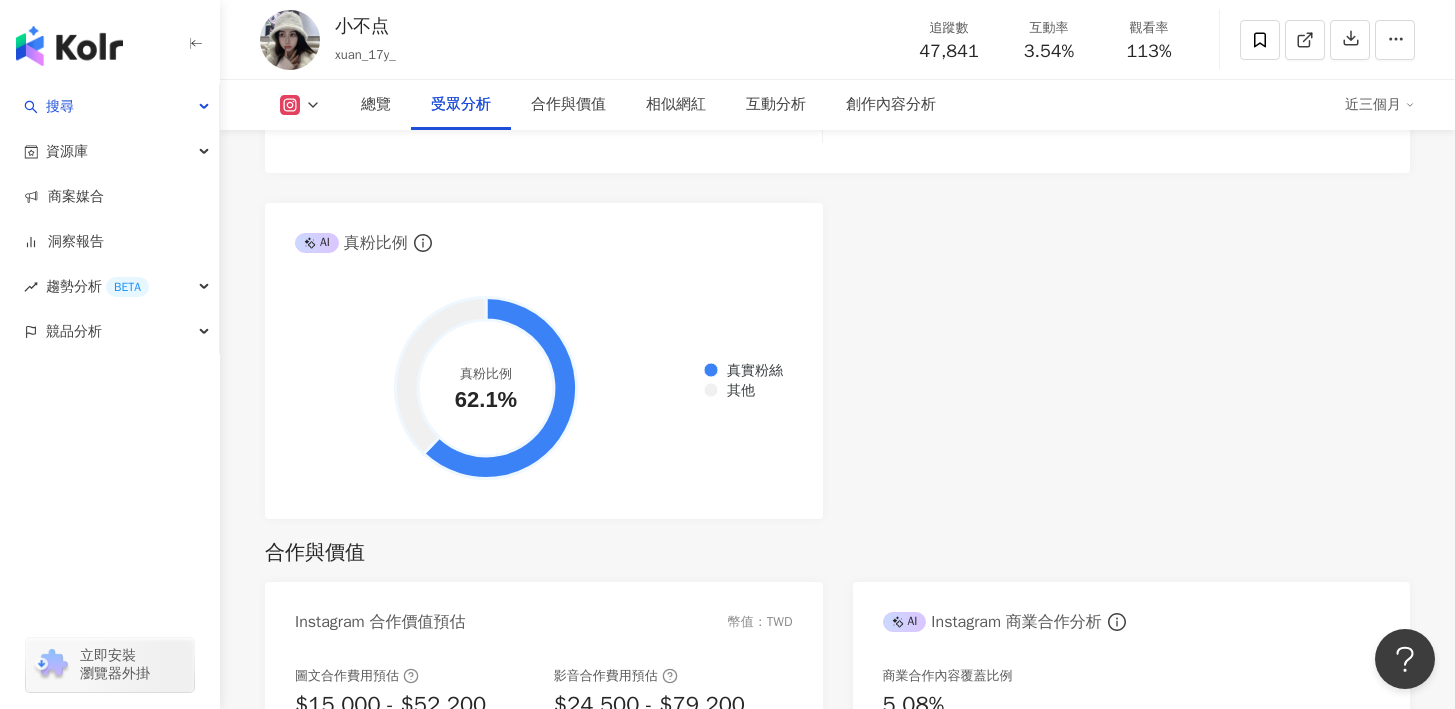 scroll, scrollTop: 2349, scrollLeft: 0, axis: vertical 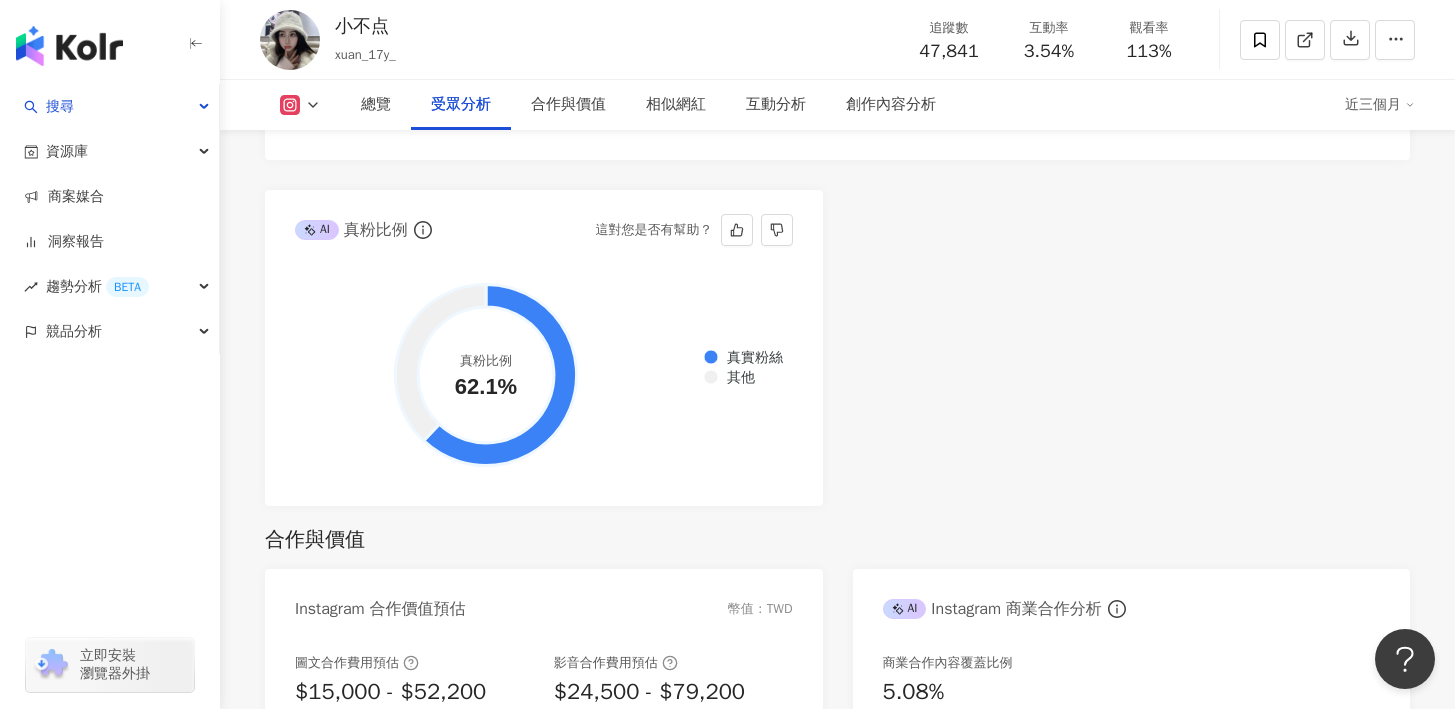 click 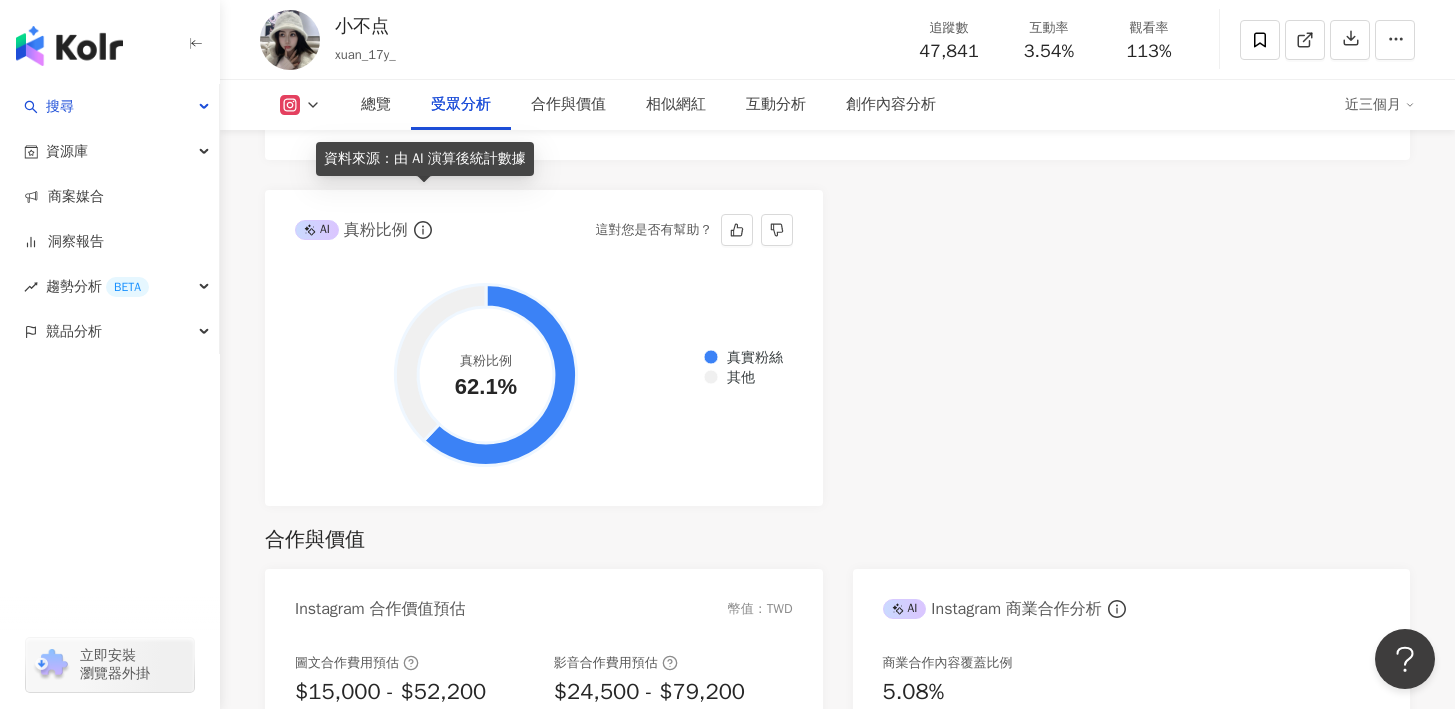 click 